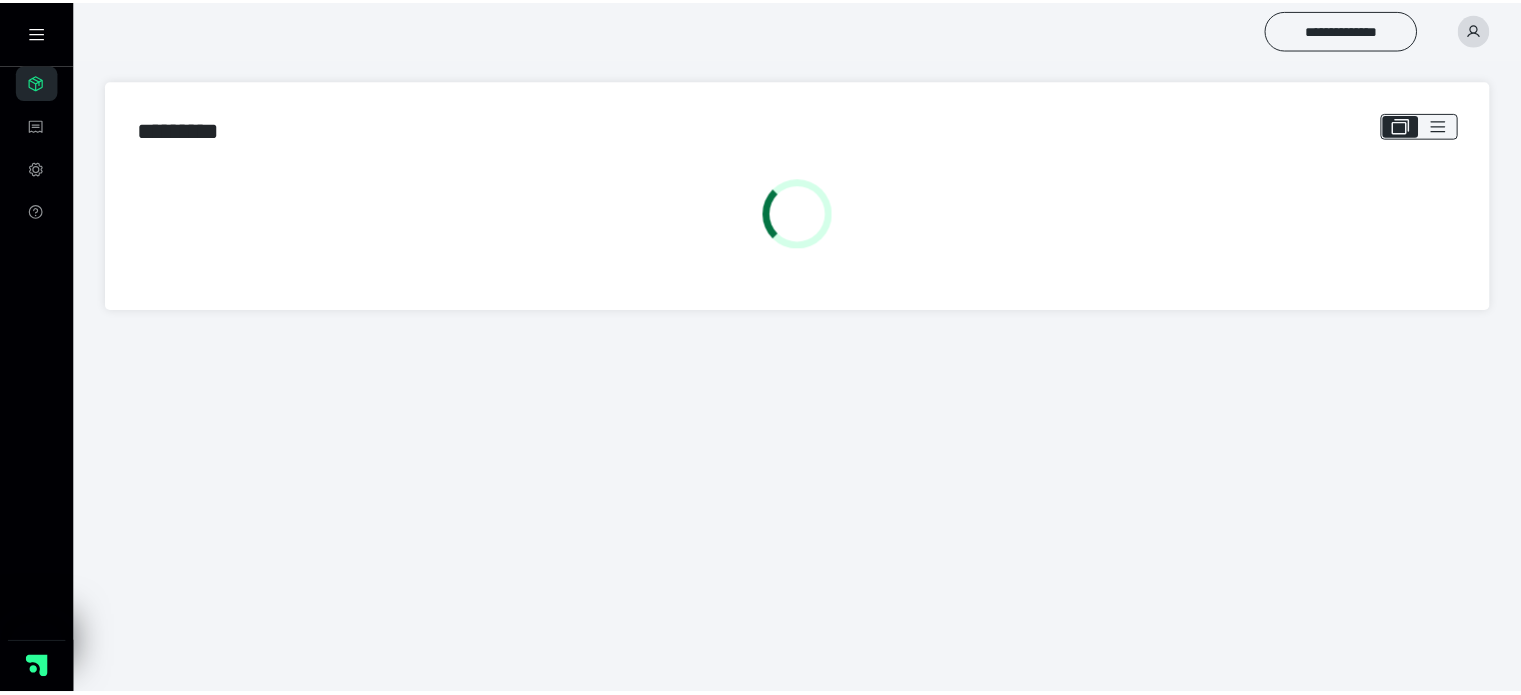 scroll, scrollTop: 0, scrollLeft: 0, axis: both 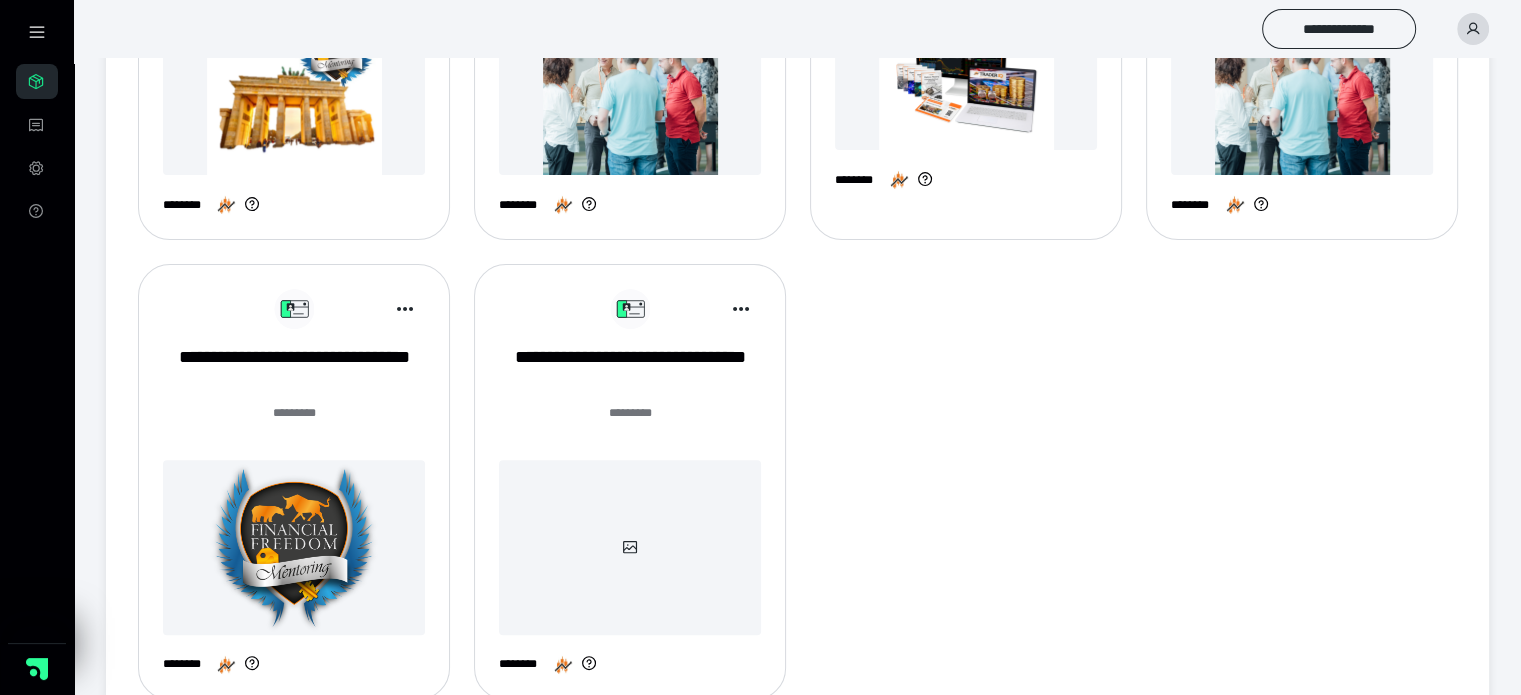 click on "*******   *" at bounding box center [294, 424] 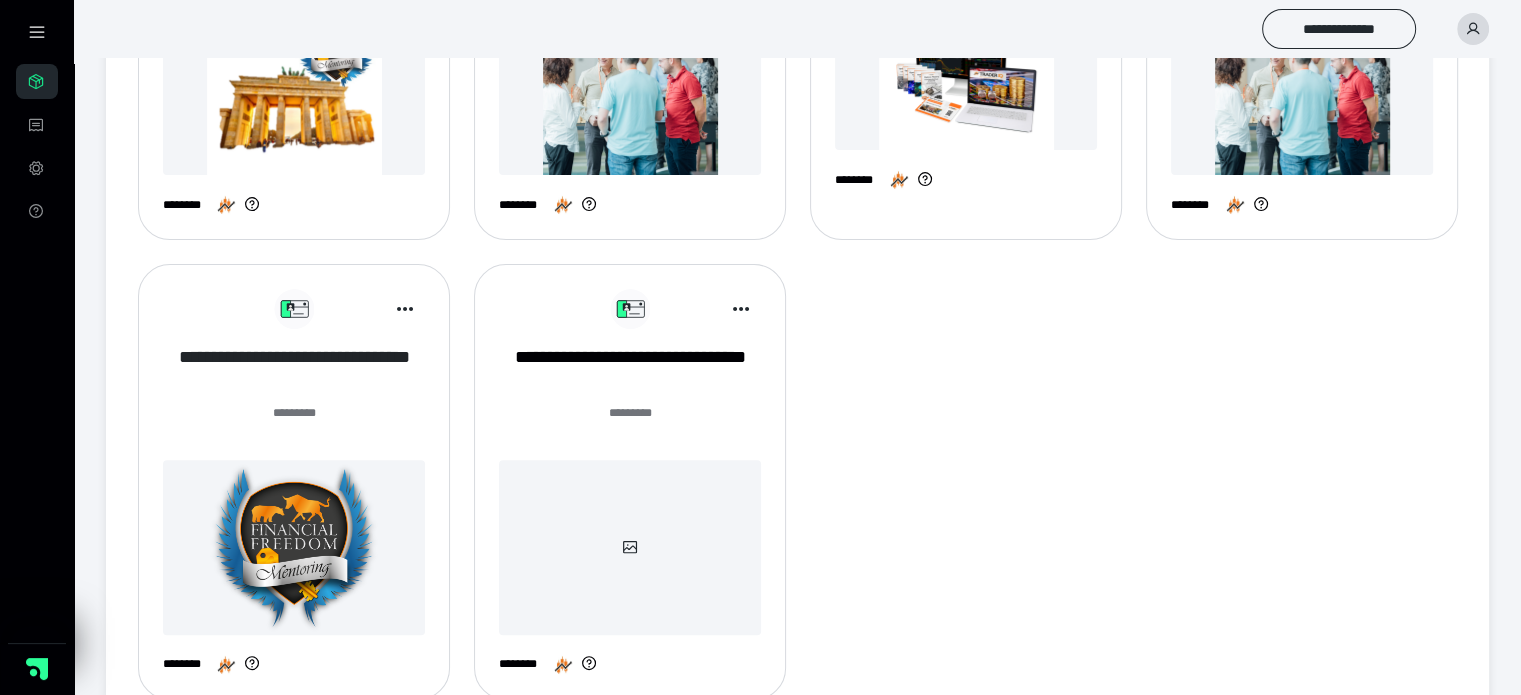 click on "**********" at bounding box center (294, 370) 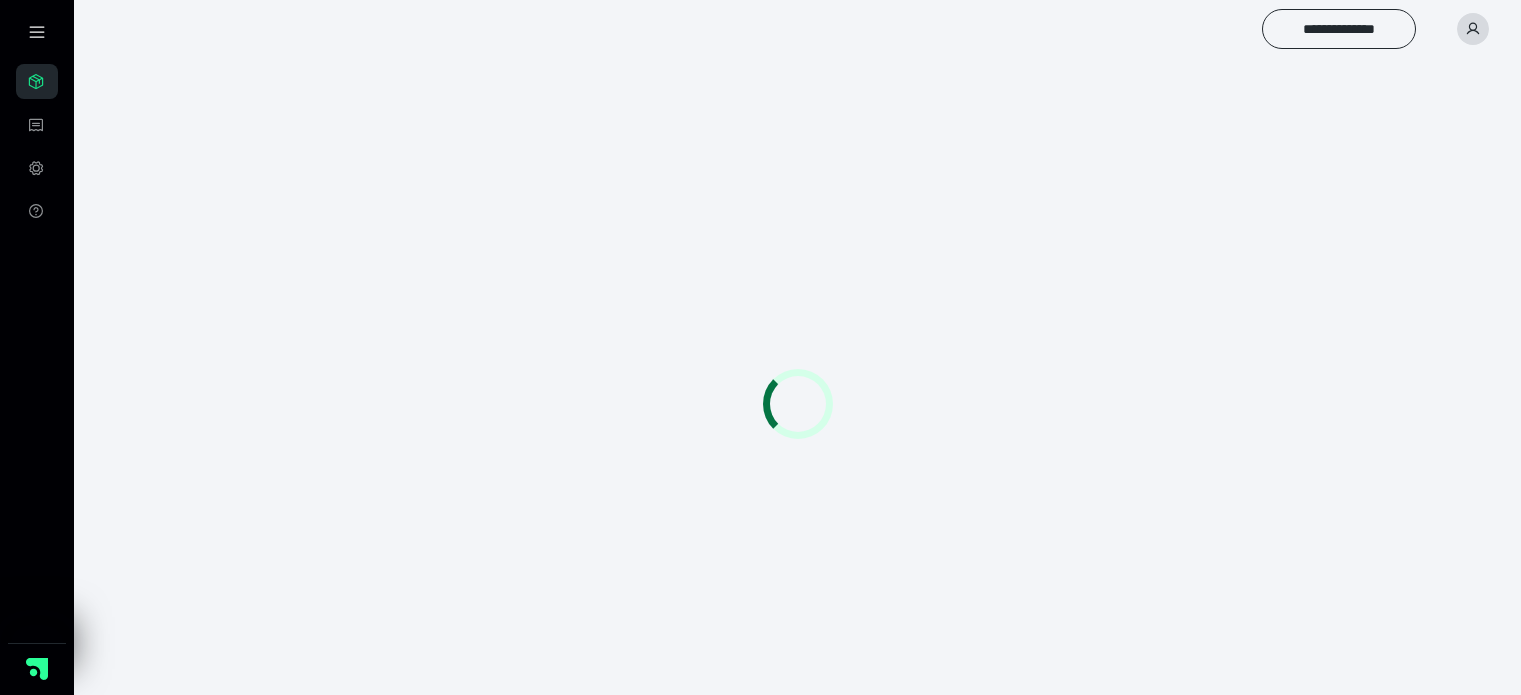 scroll, scrollTop: 0, scrollLeft: 0, axis: both 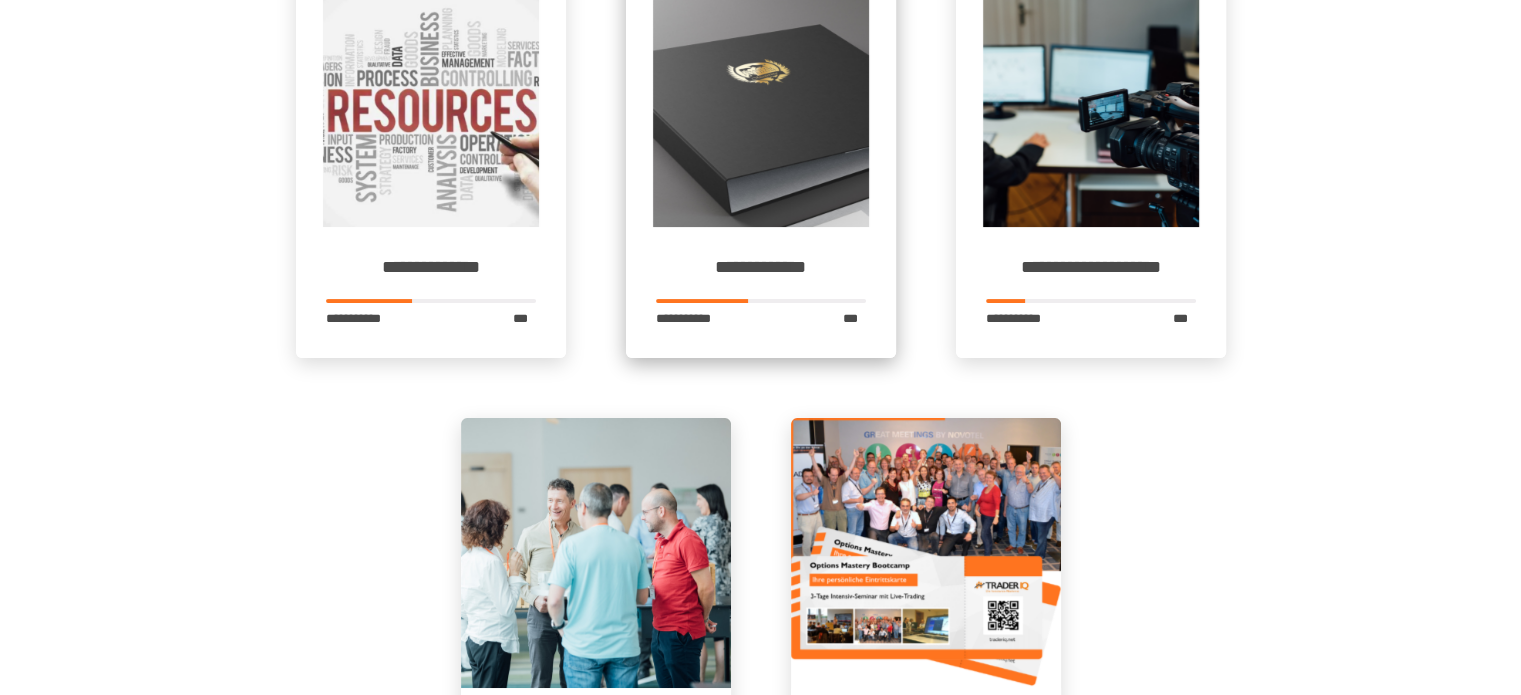 click on "**********" at bounding box center (761, 292) 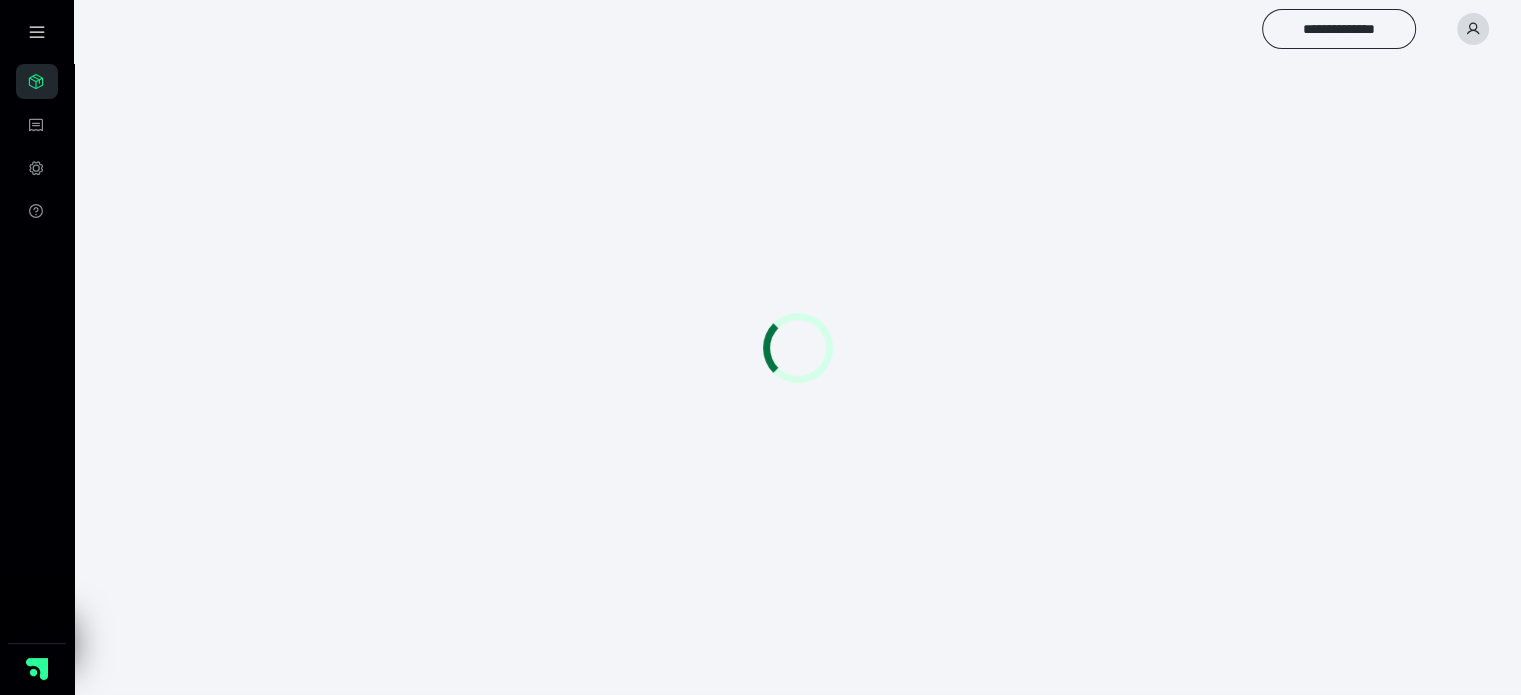 scroll, scrollTop: 56, scrollLeft: 0, axis: vertical 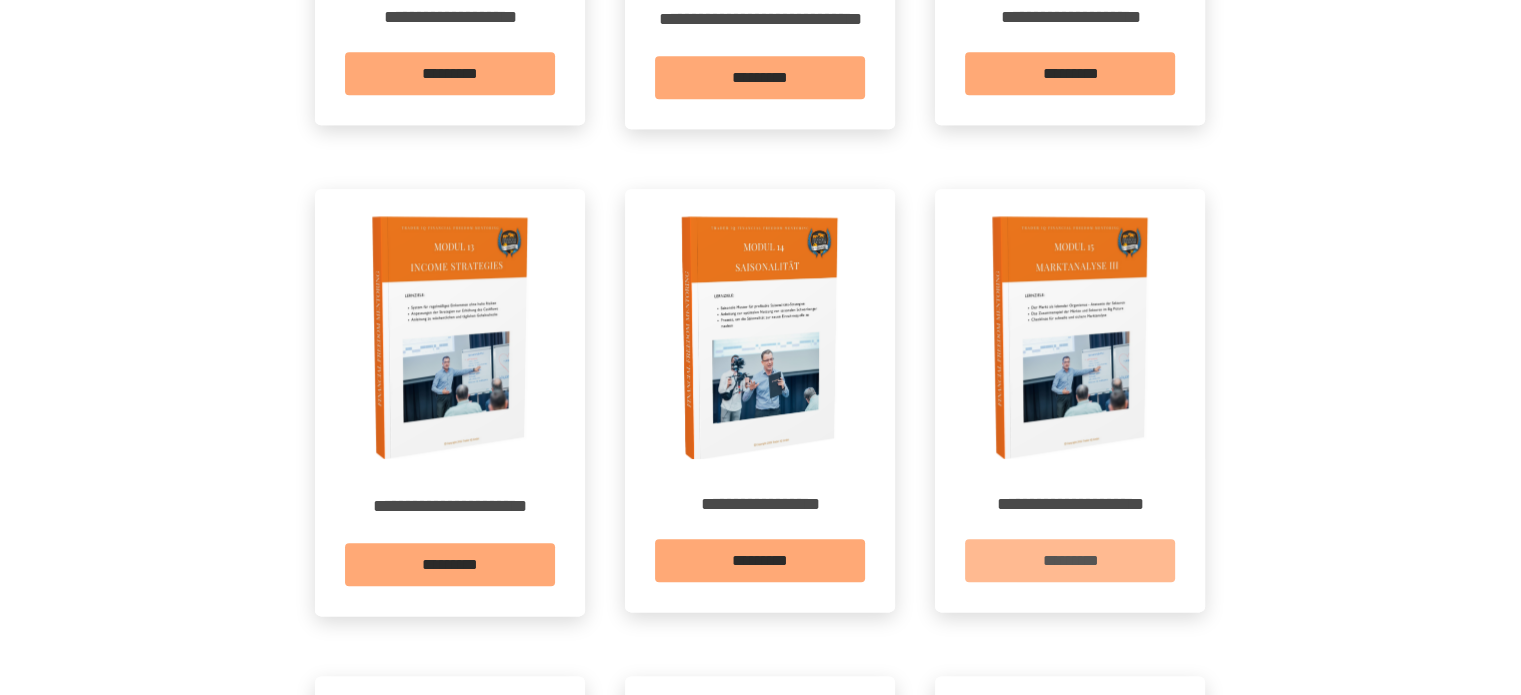 click on "*********" at bounding box center [1070, 560] 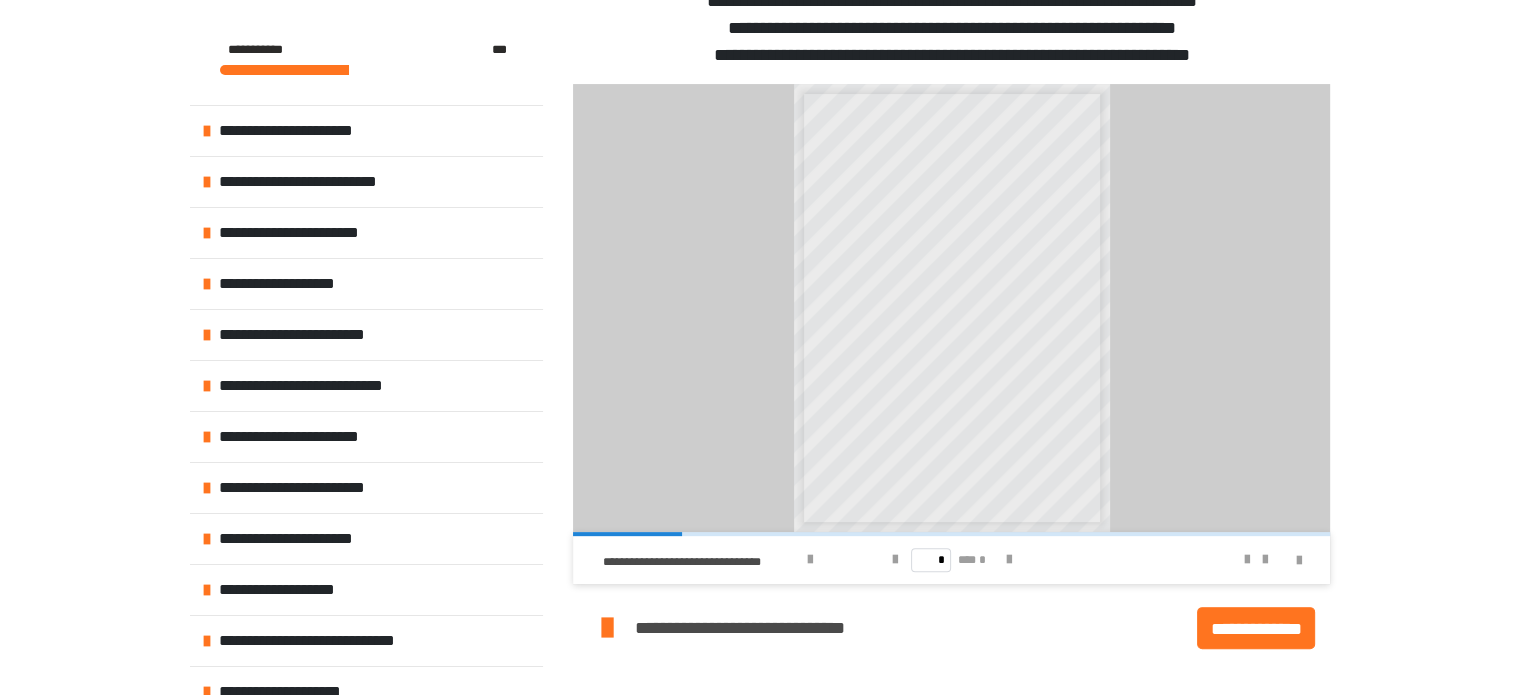 scroll, scrollTop: 503, scrollLeft: 0, axis: vertical 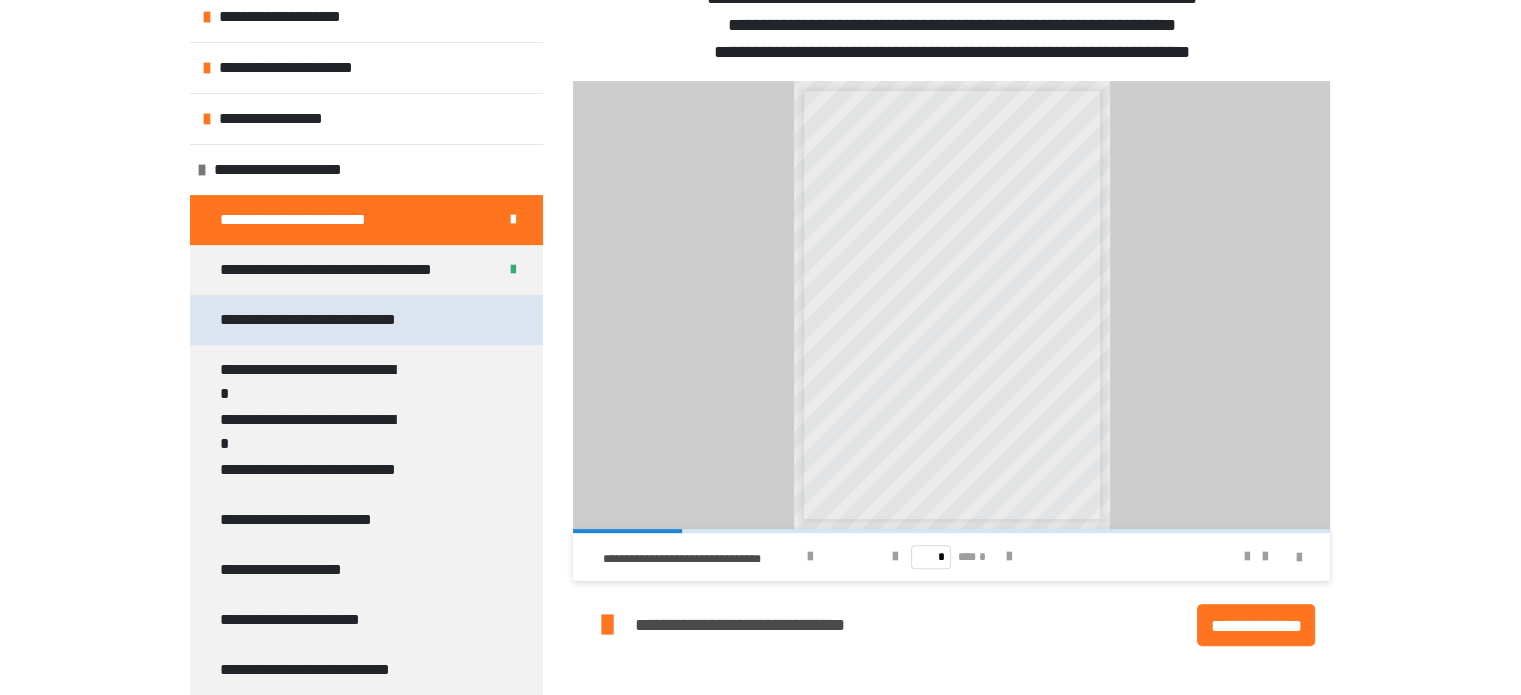 click on "**********" at bounding box center [366, 320] 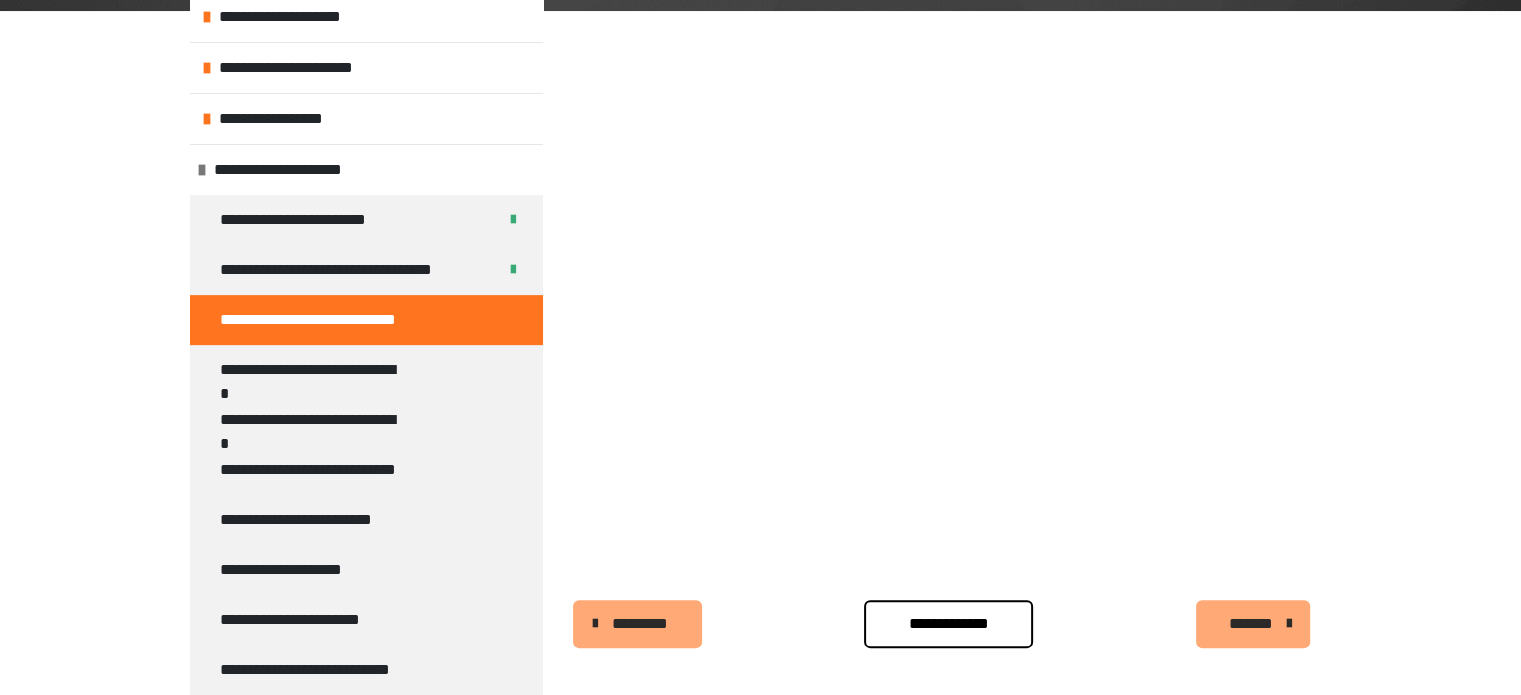 click on "**********" at bounding box center [951, 624] 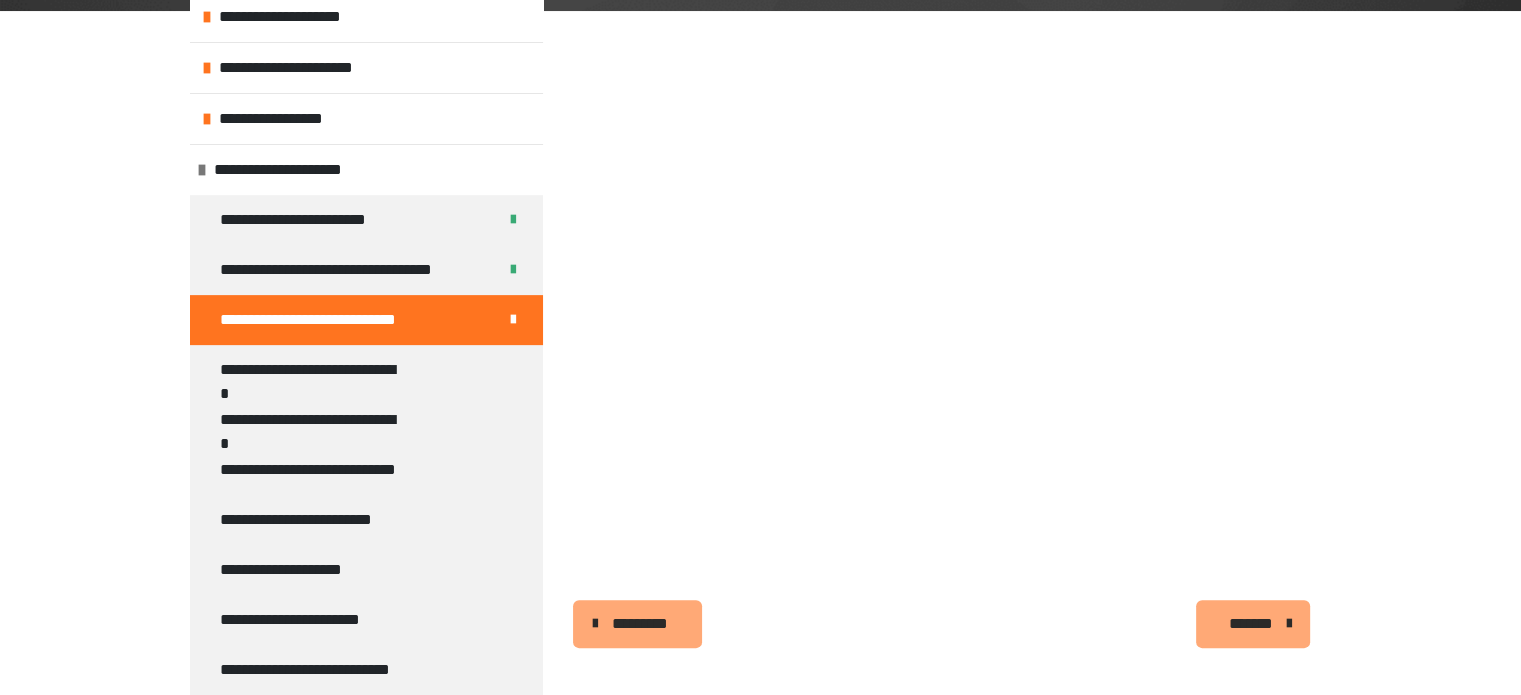 click on "*******" at bounding box center (1251, 624) 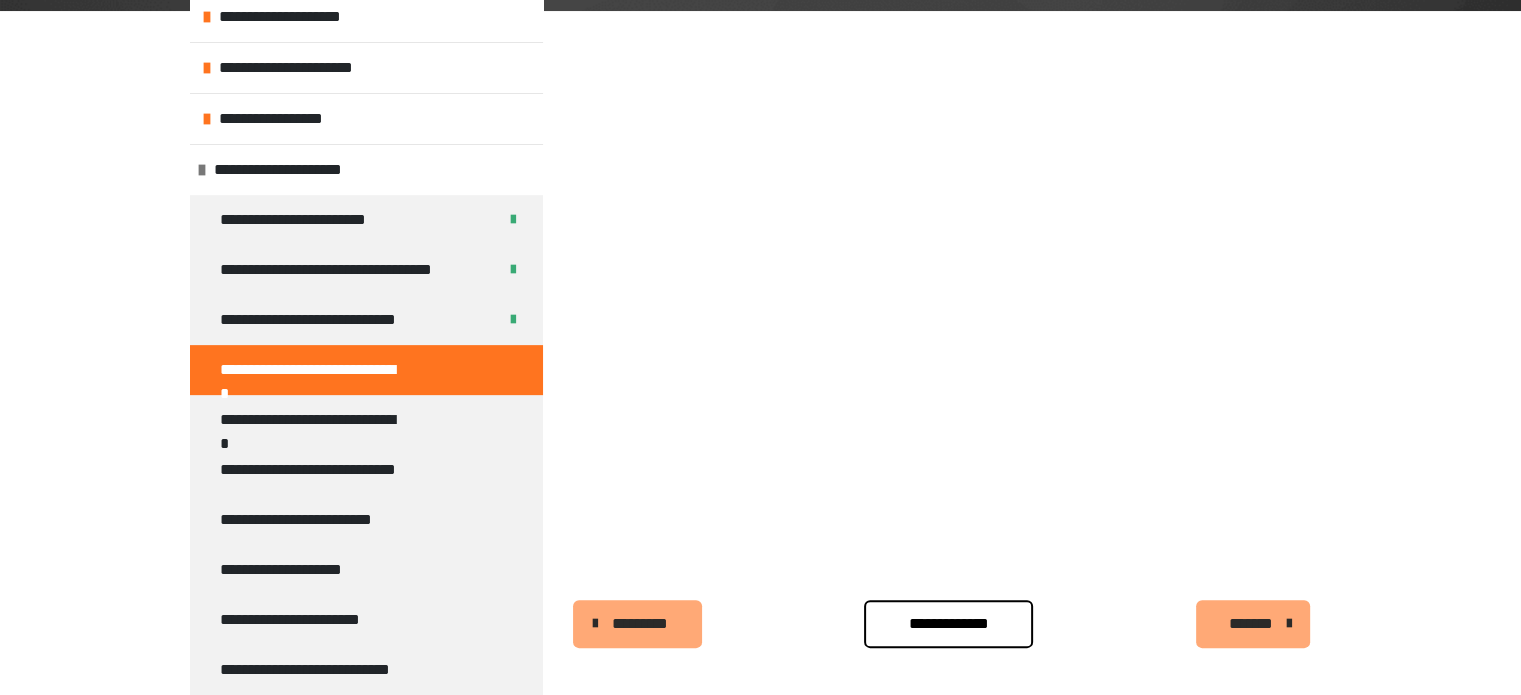 click on "**********" at bounding box center [948, 624] 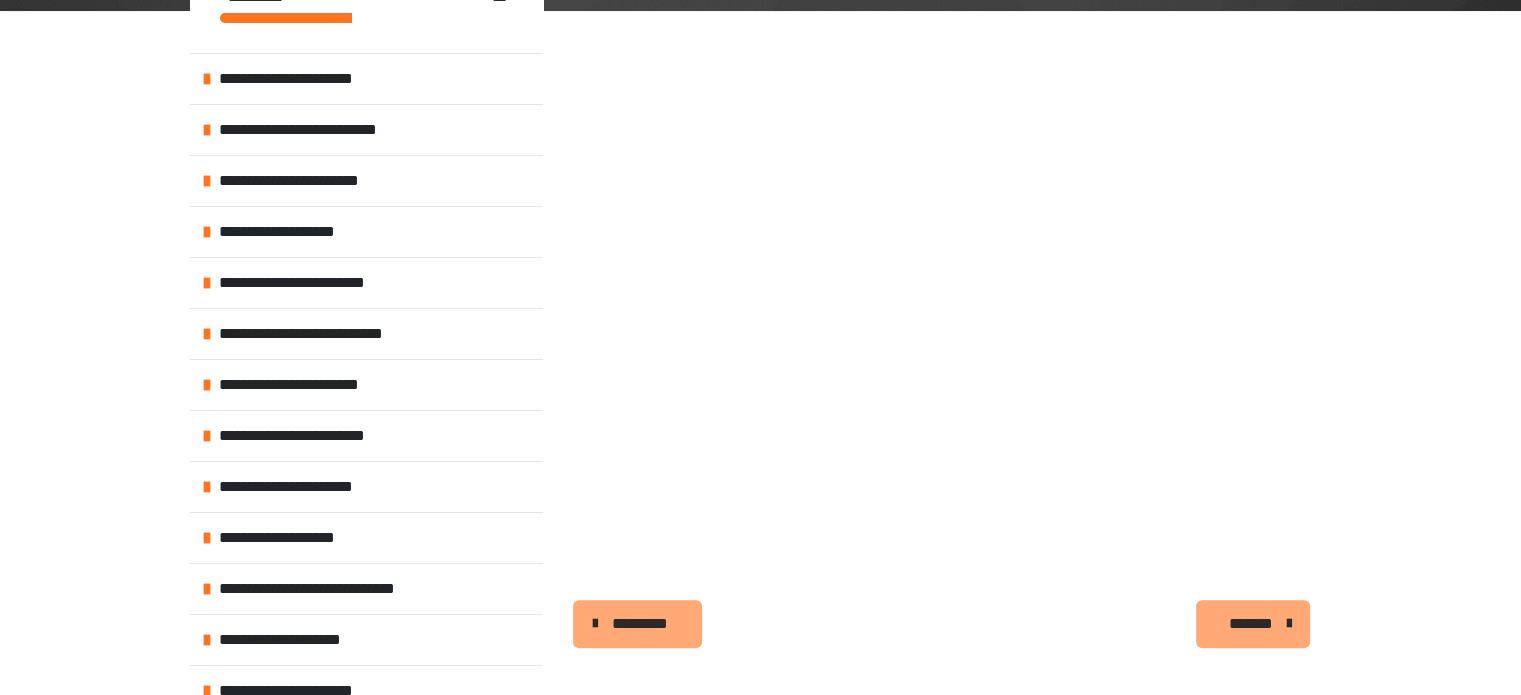 scroll, scrollTop: 0, scrollLeft: 0, axis: both 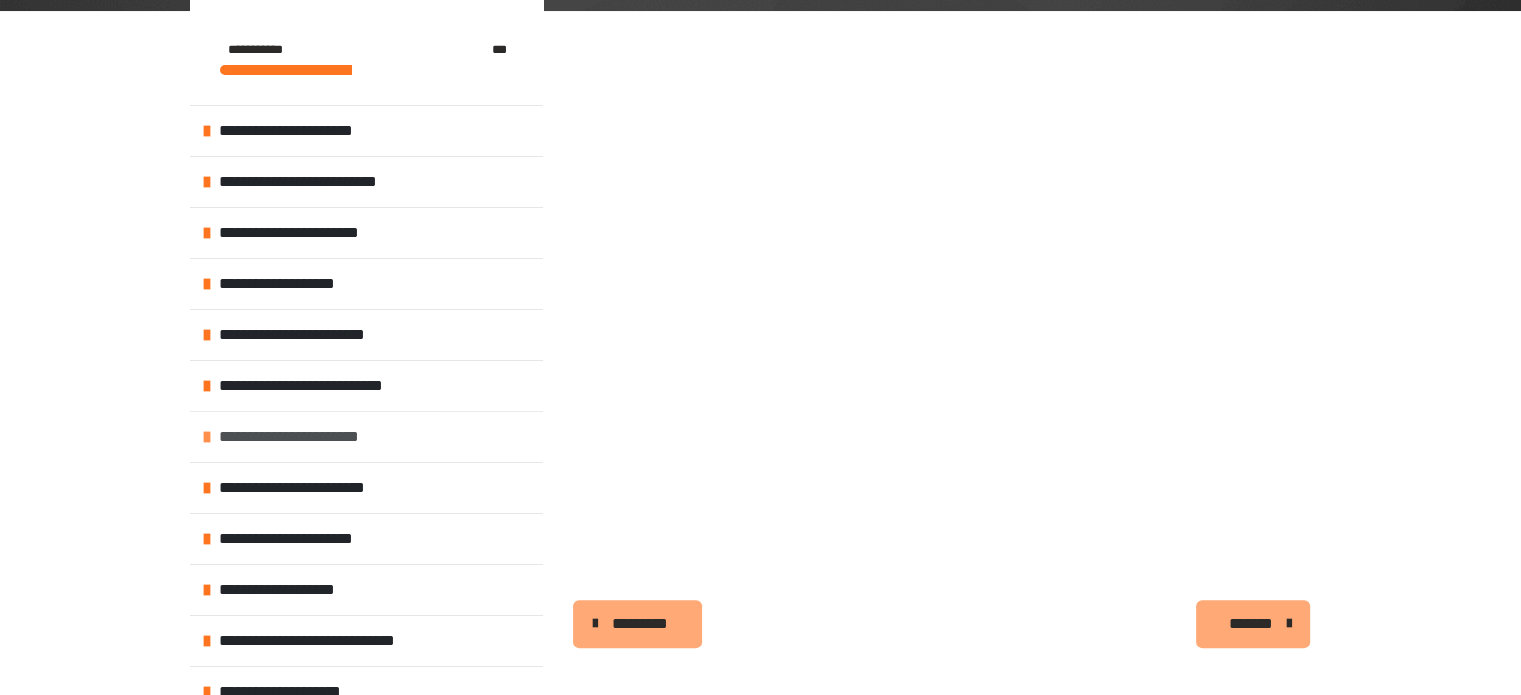 click on "**********" at bounding box center (311, 437) 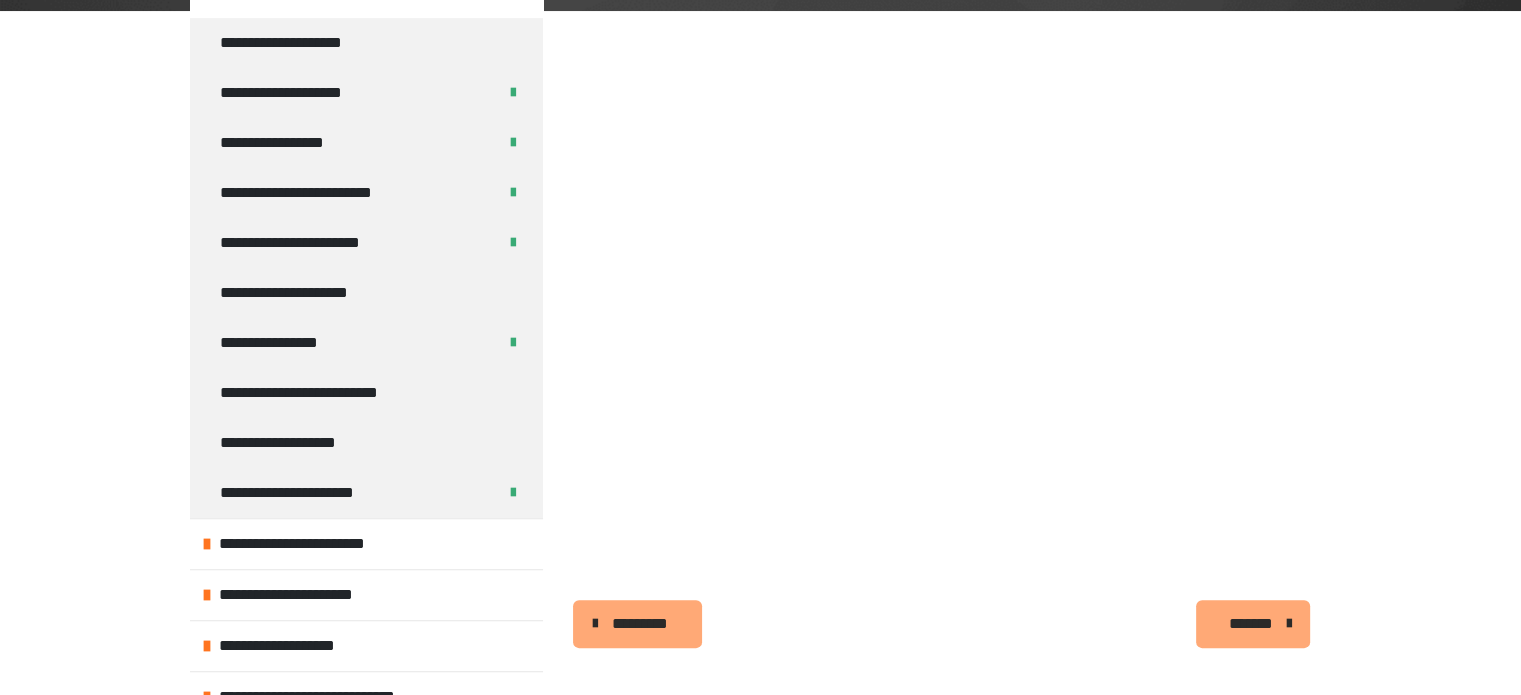 scroll, scrollTop: 447, scrollLeft: 0, axis: vertical 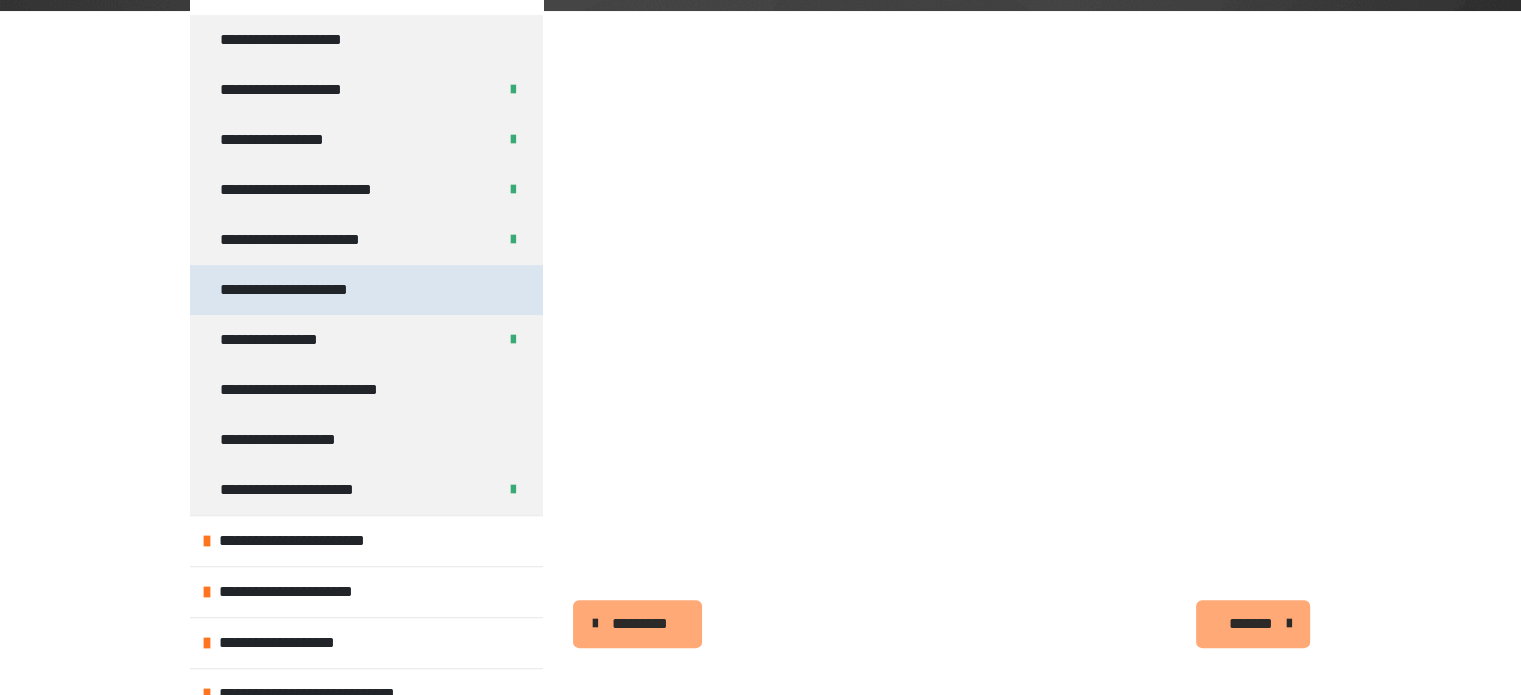 click on "**********" at bounding box center [291, 290] 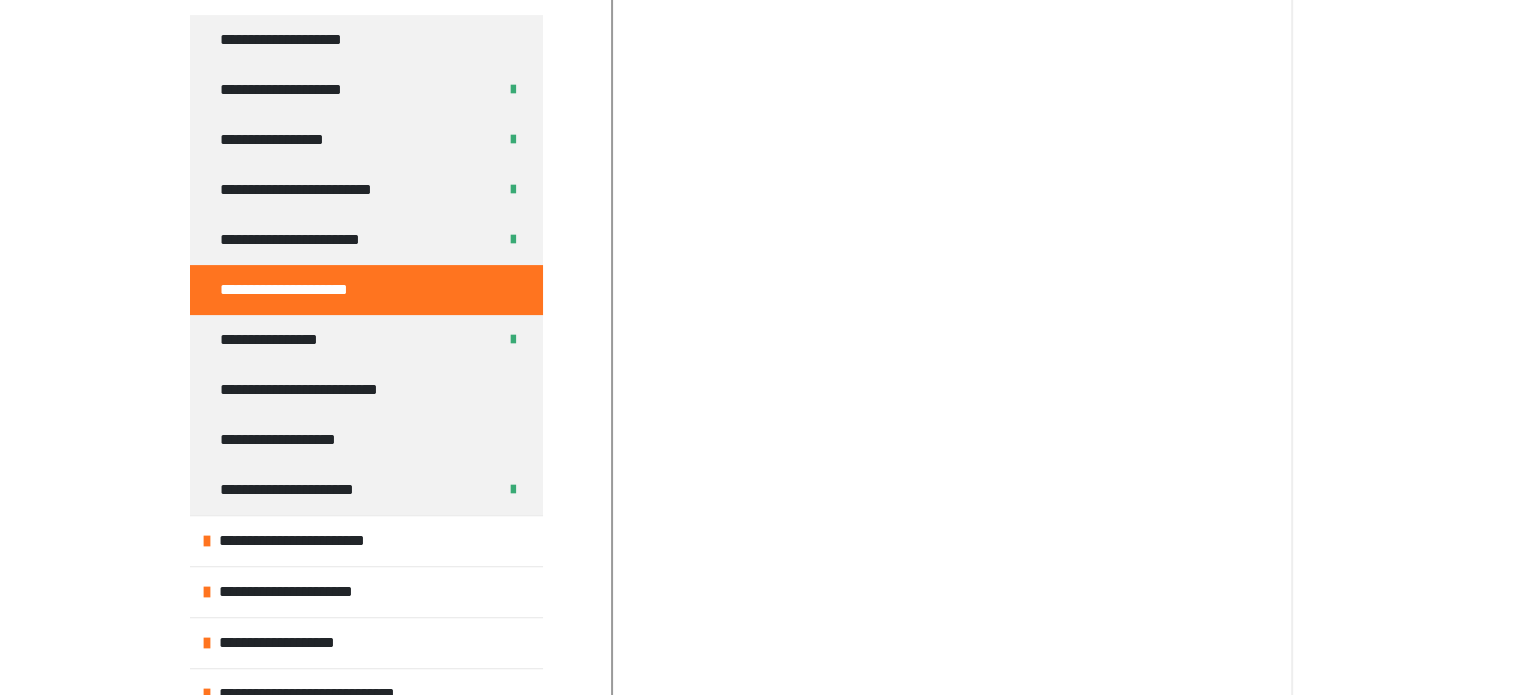 scroll, scrollTop: 767, scrollLeft: 0, axis: vertical 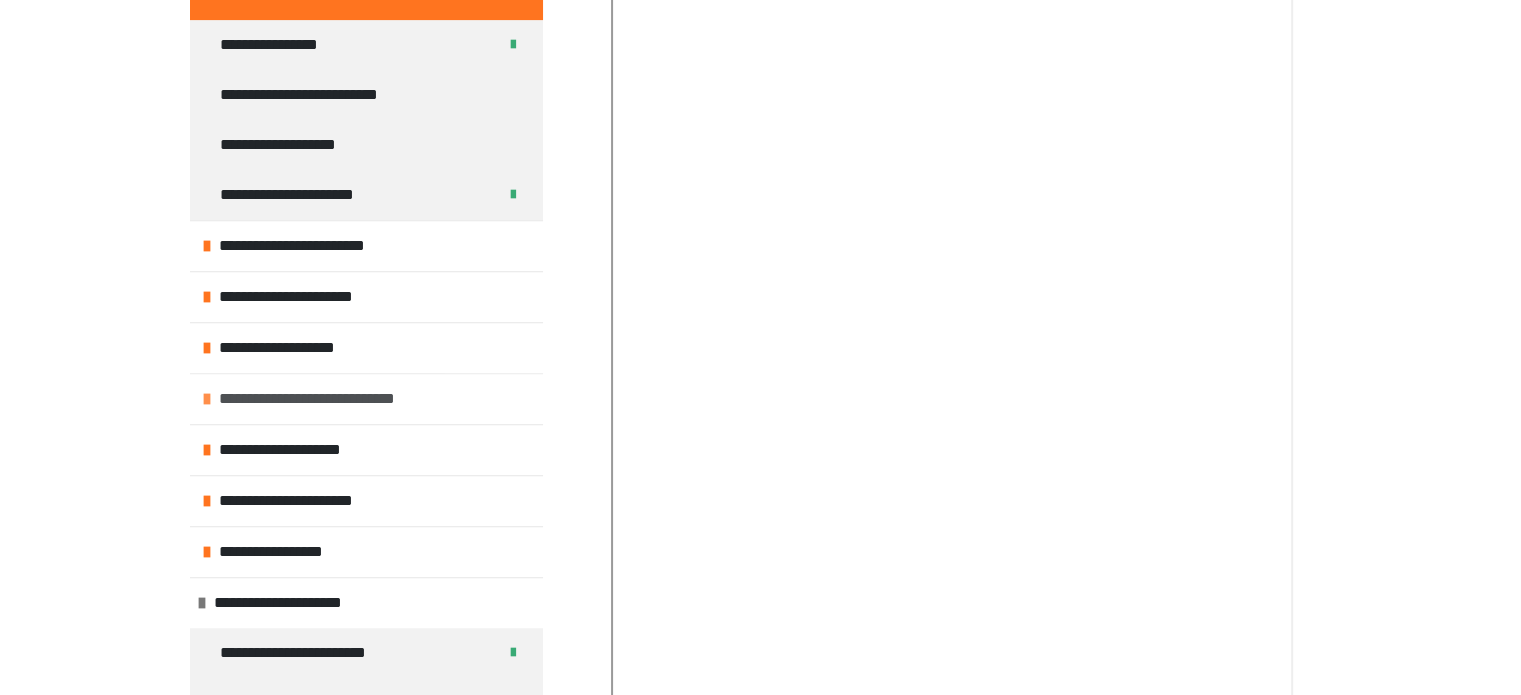 click on "**********" at bounding box center (334, 399) 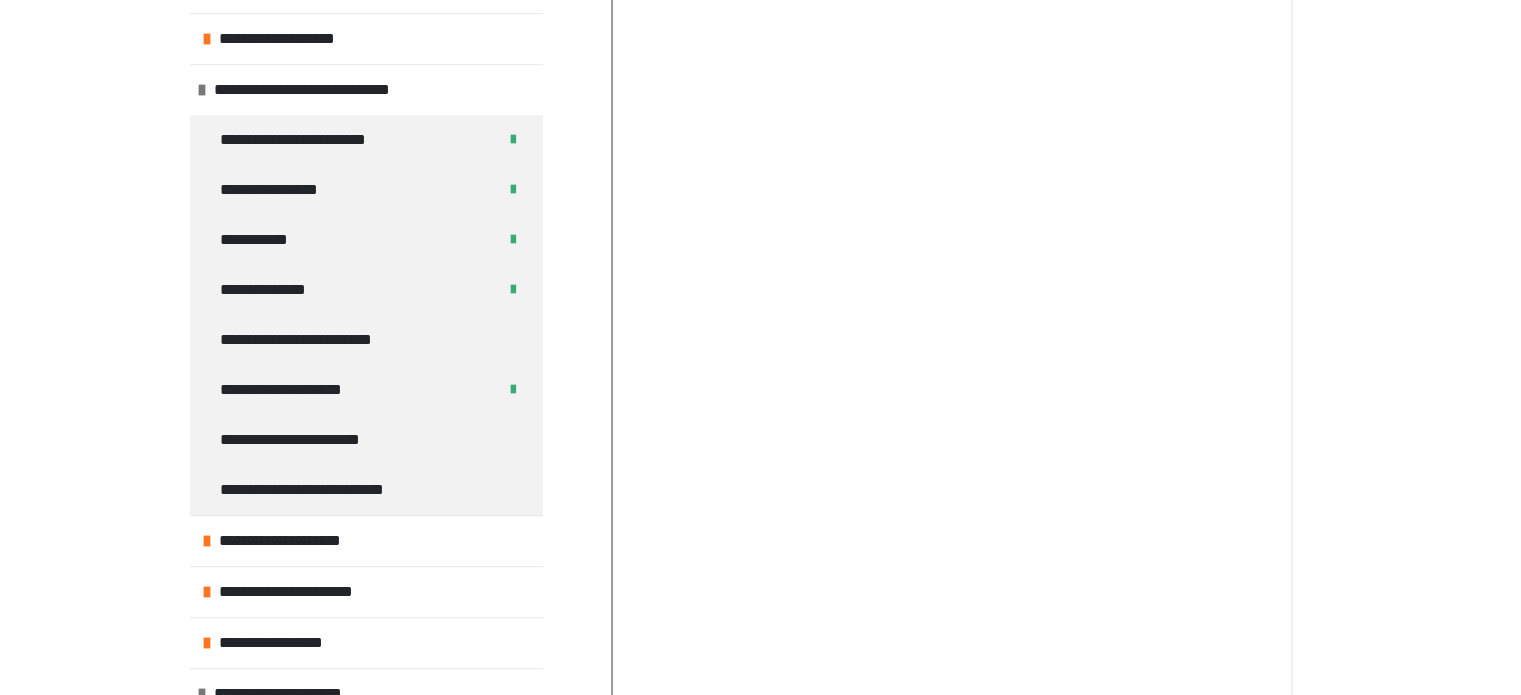 scroll, scrollTop: 1078, scrollLeft: 0, axis: vertical 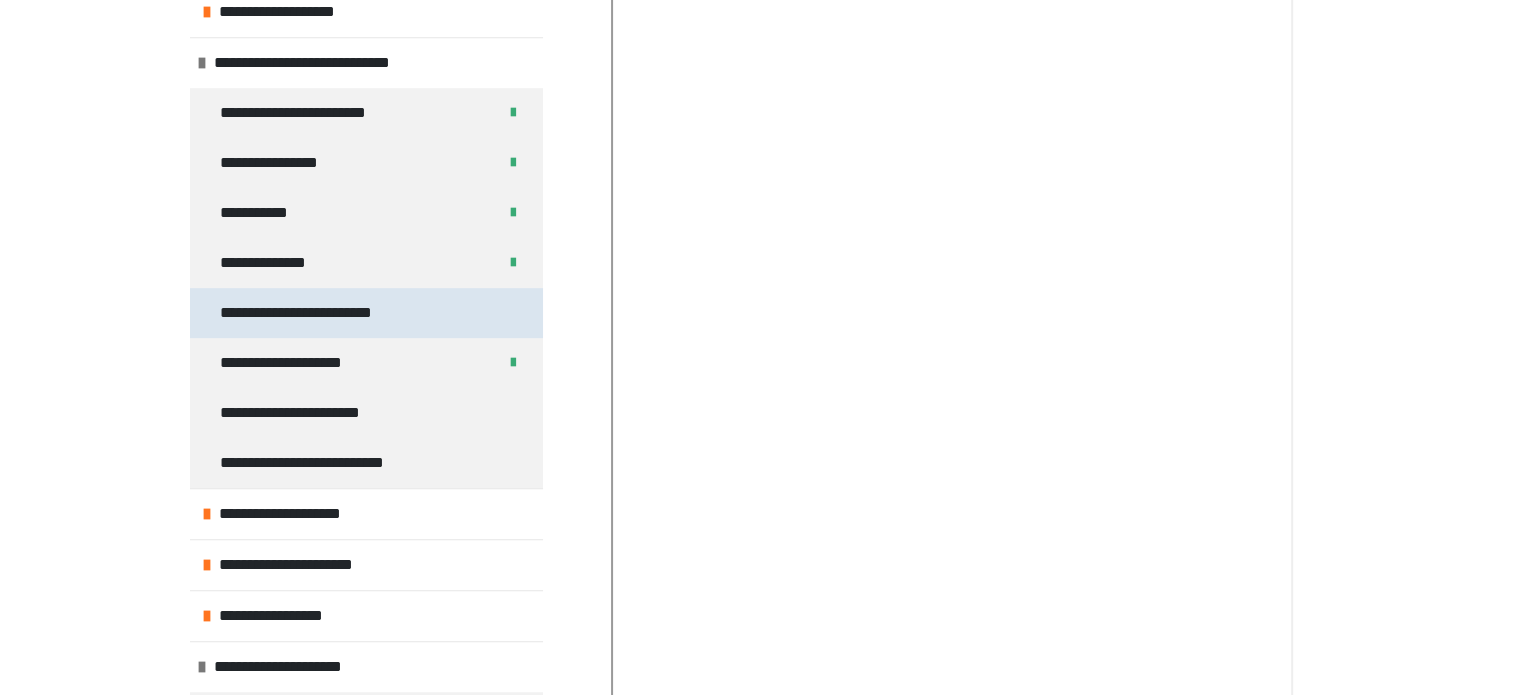 click on "**********" at bounding box center [301, 313] 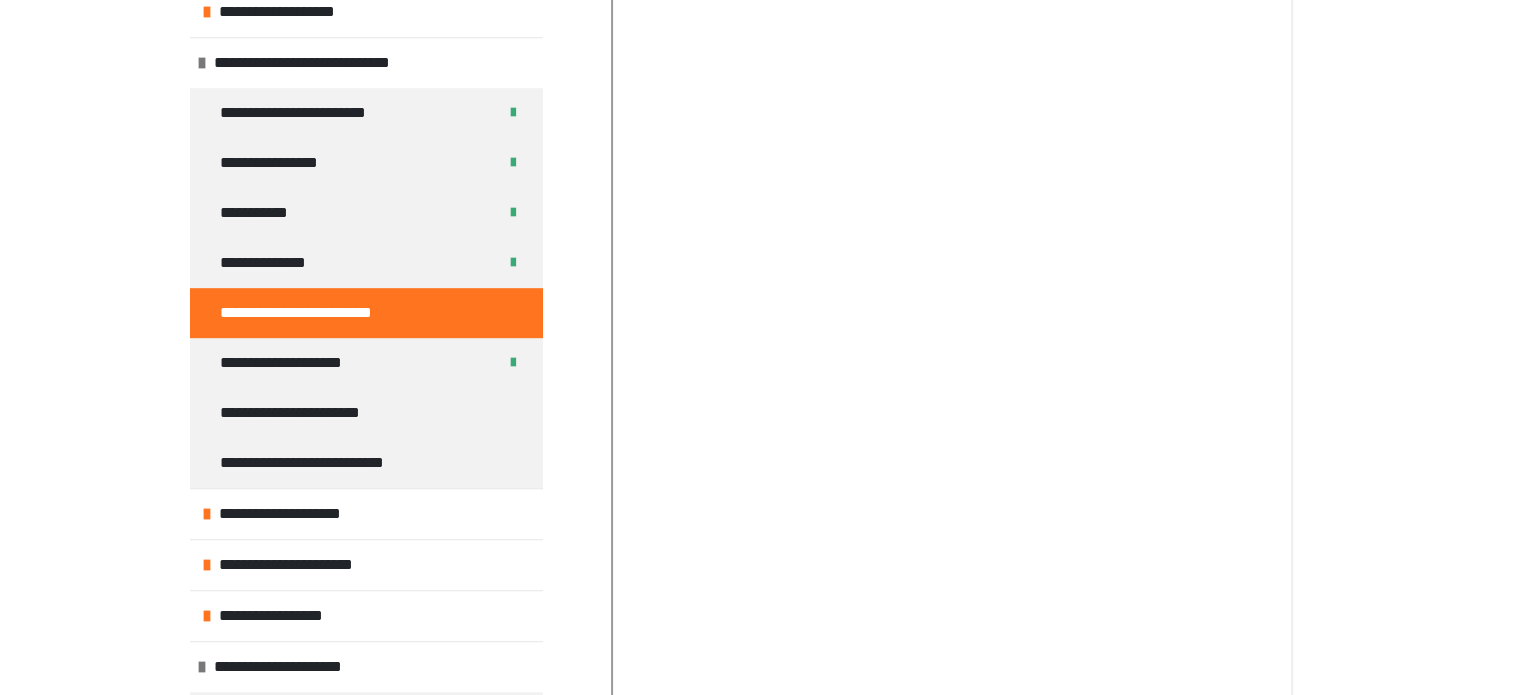 scroll, scrollTop: 825, scrollLeft: 0, axis: vertical 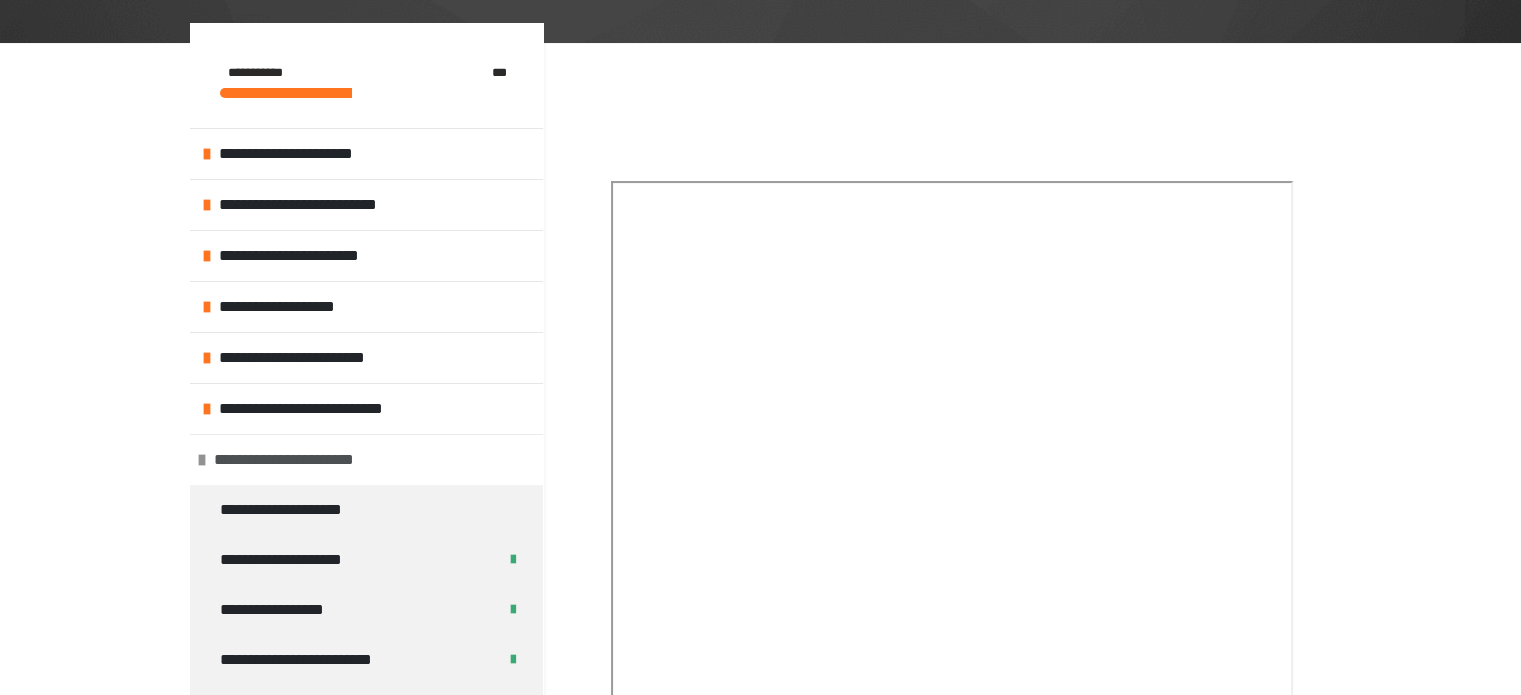 click at bounding box center (202, 460) 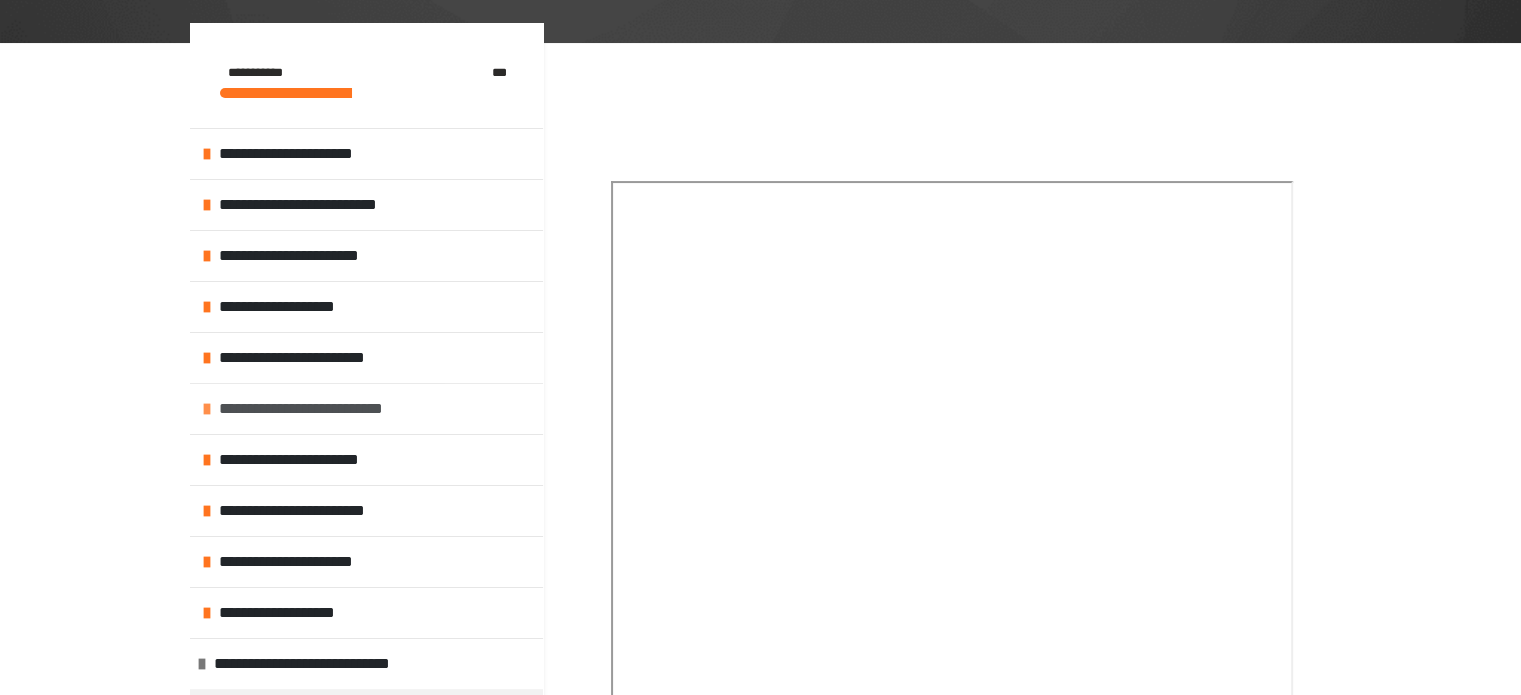 click on "**********" at bounding box center [337, 409] 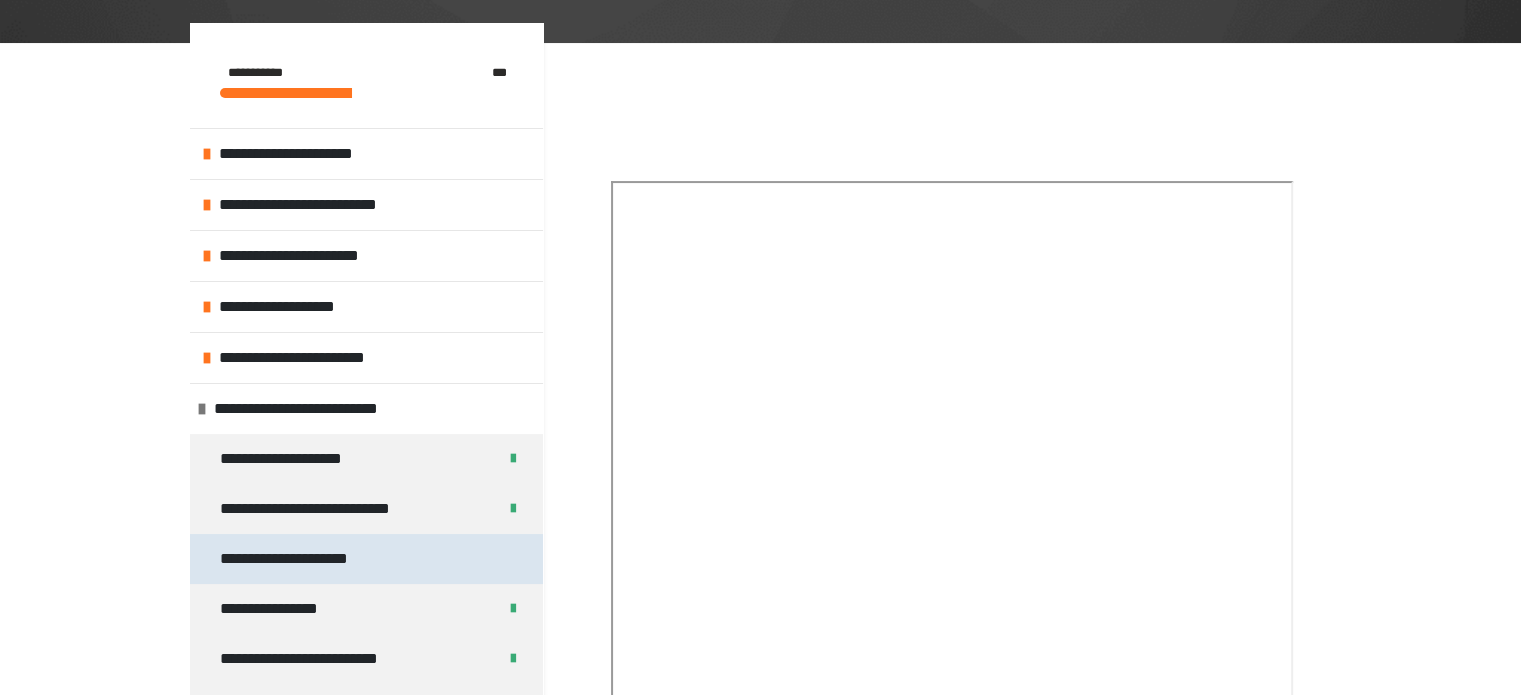 click on "**********" at bounding box center [291, 559] 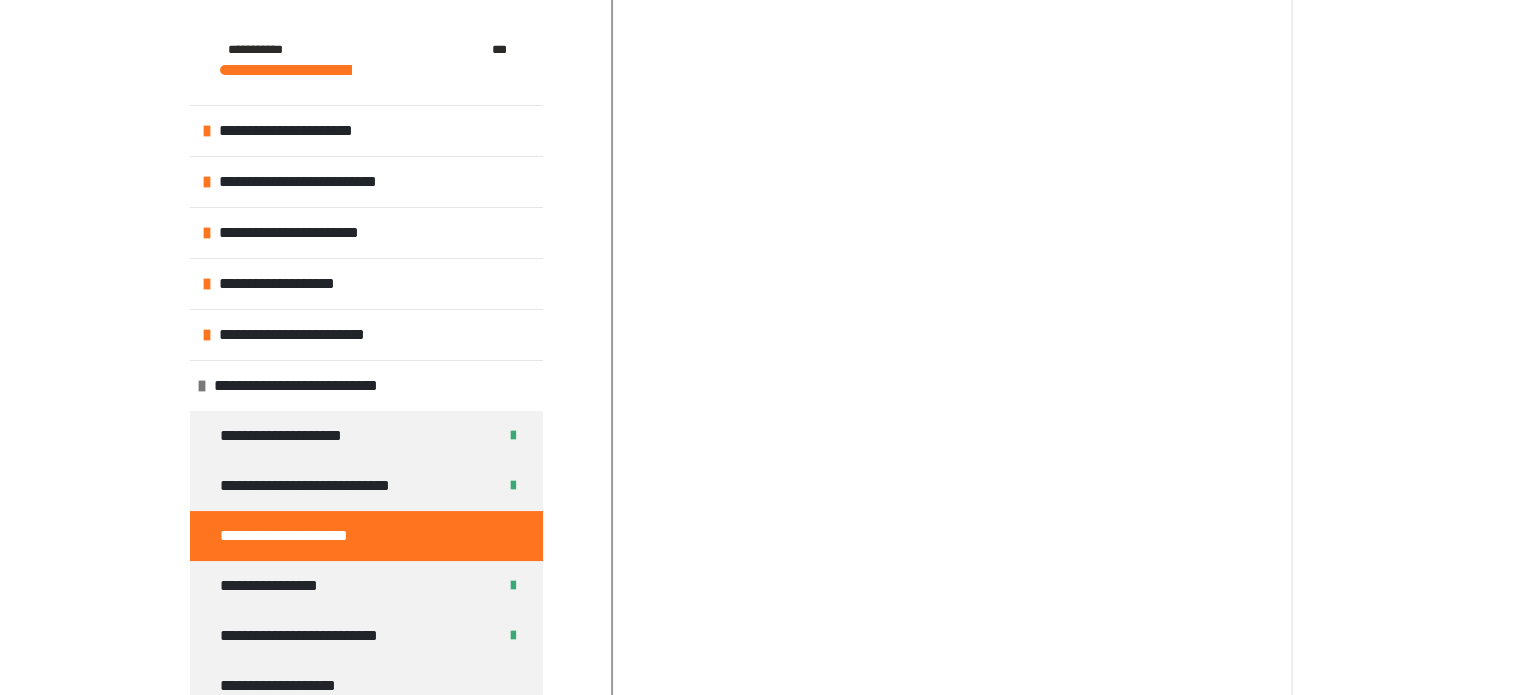 scroll, scrollTop: 810, scrollLeft: 0, axis: vertical 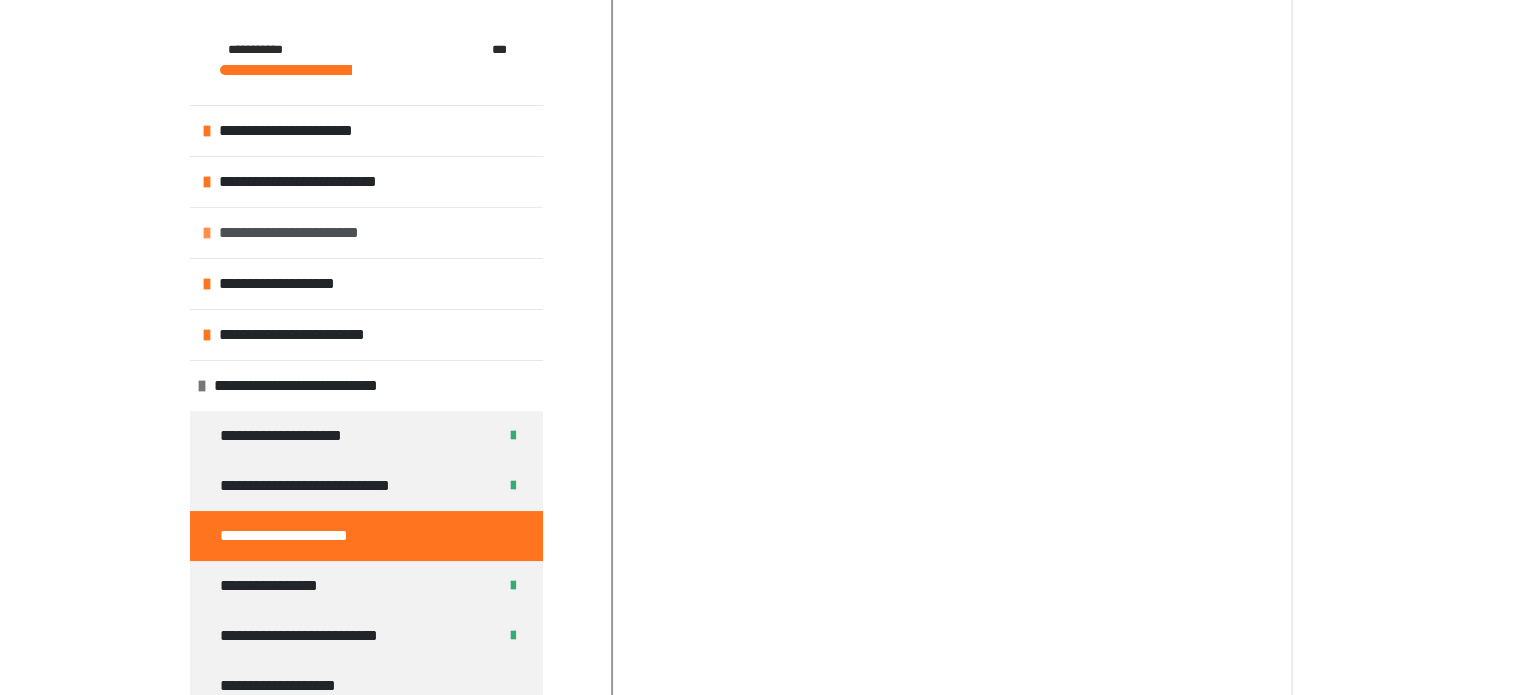 click at bounding box center [207, 233] 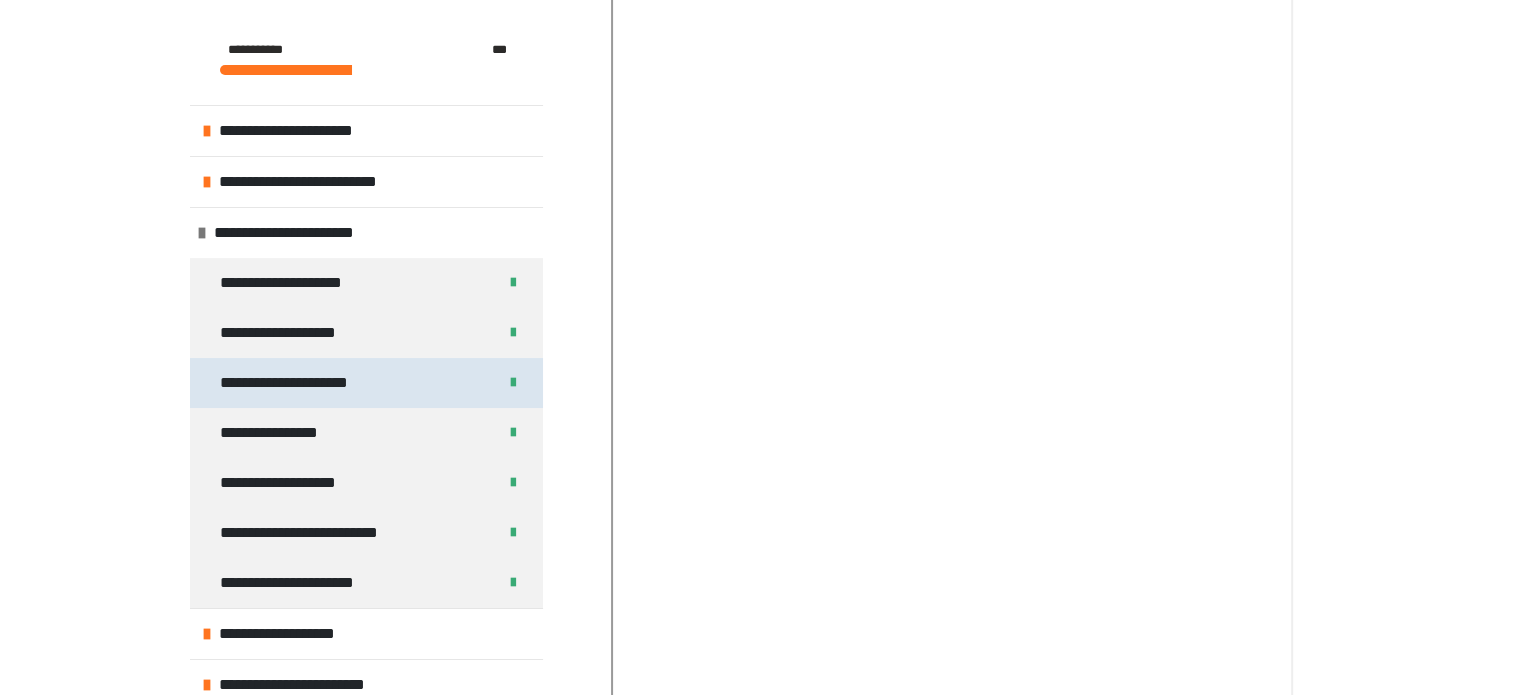 click on "**********" at bounding box center (291, 383) 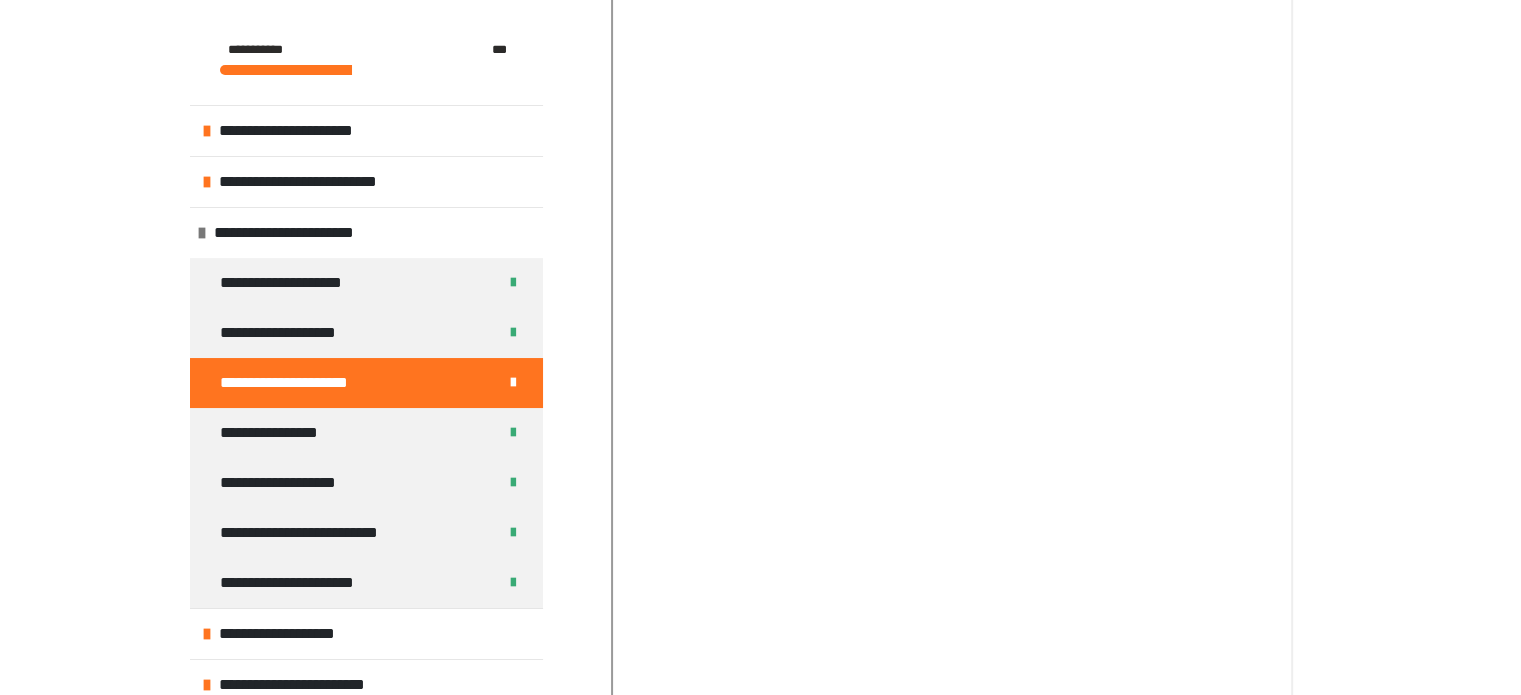 scroll, scrollTop: 1281, scrollLeft: 0, axis: vertical 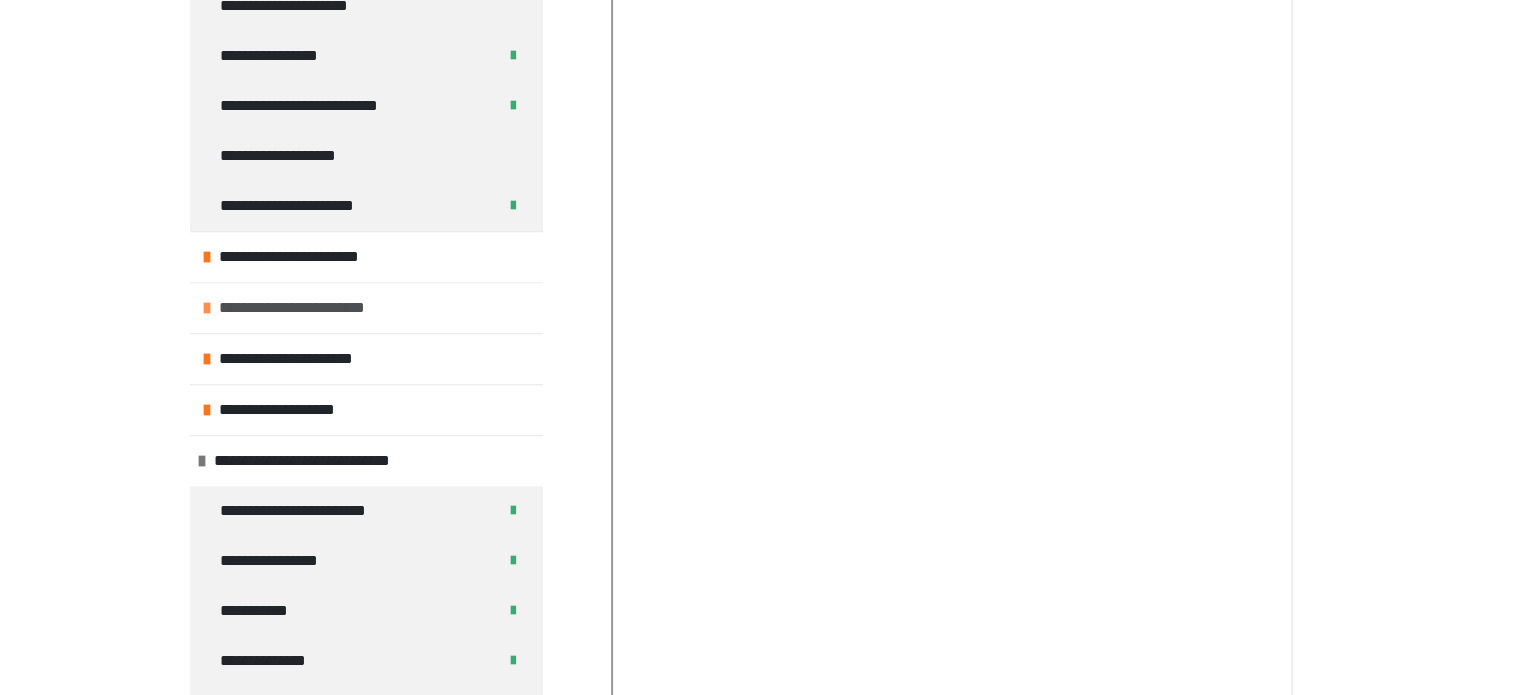 click on "**********" at bounding box center (316, 308) 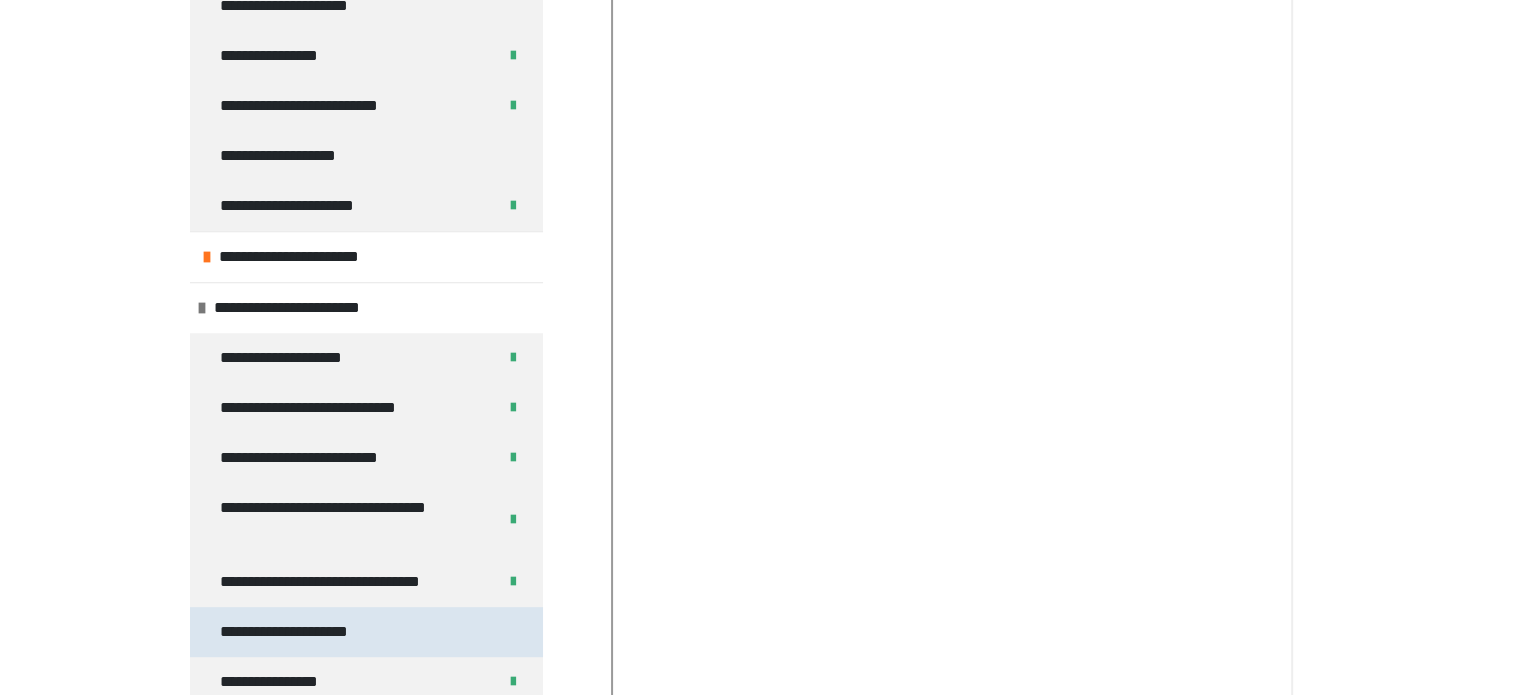 click on "**********" at bounding box center (291, 632) 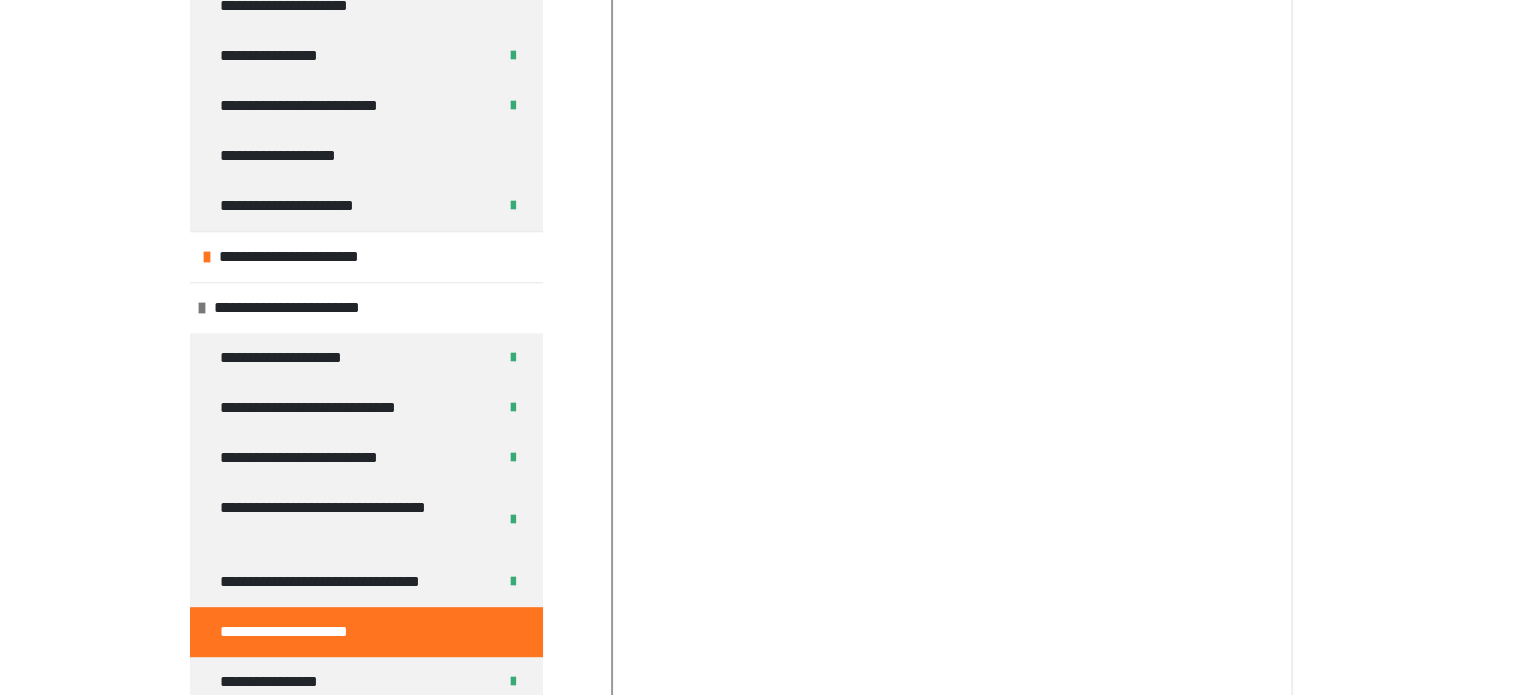 scroll, scrollTop: 1323, scrollLeft: 0, axis: vertical 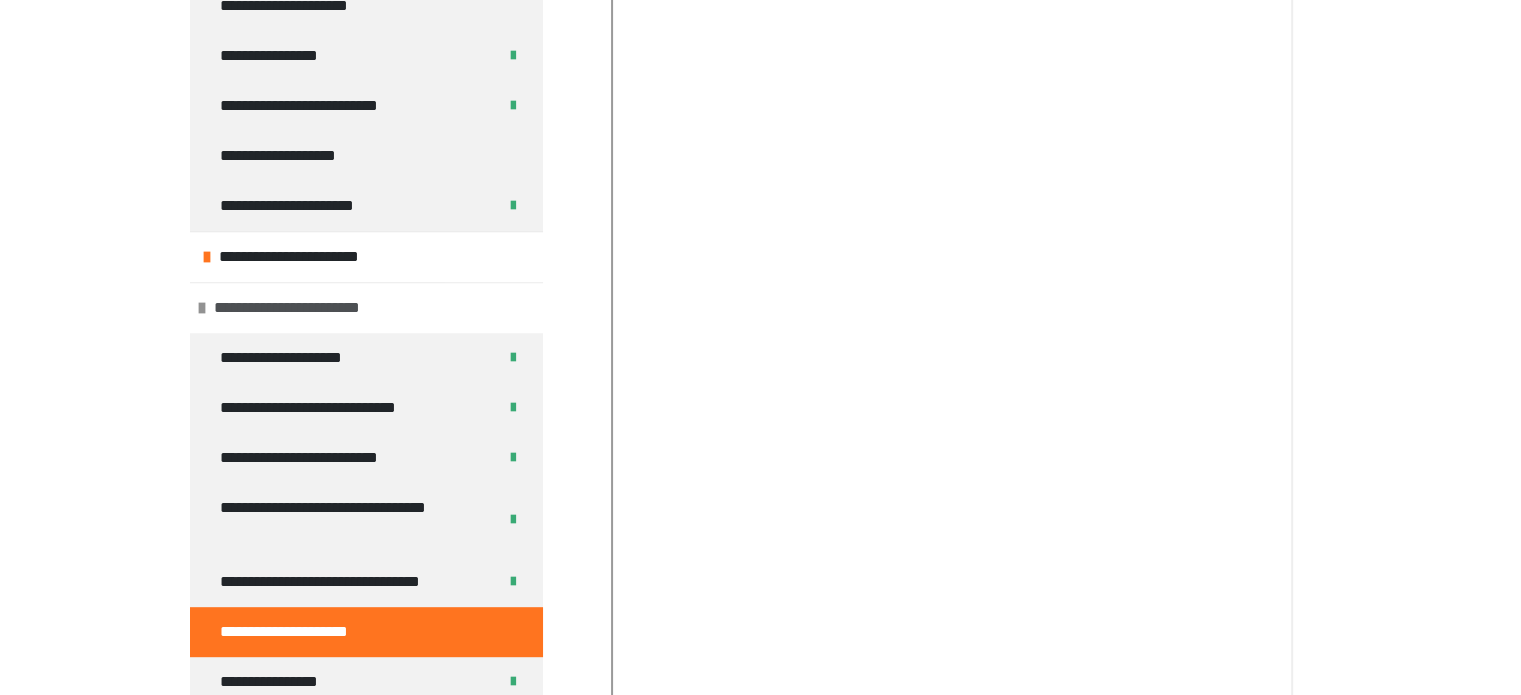 click at bounding box center [202, 308] 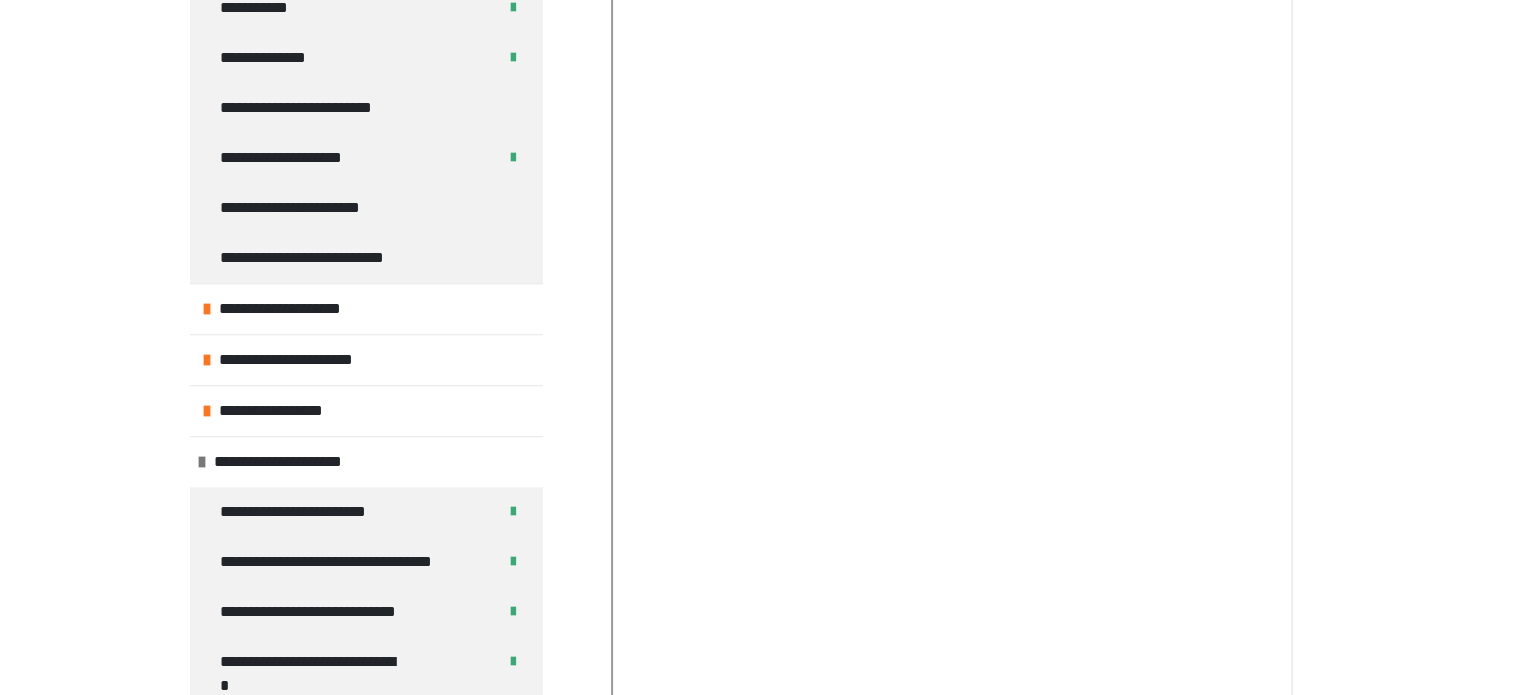 scroll, scrollTop: 1497, scrollLeft: 0, axis: vertical 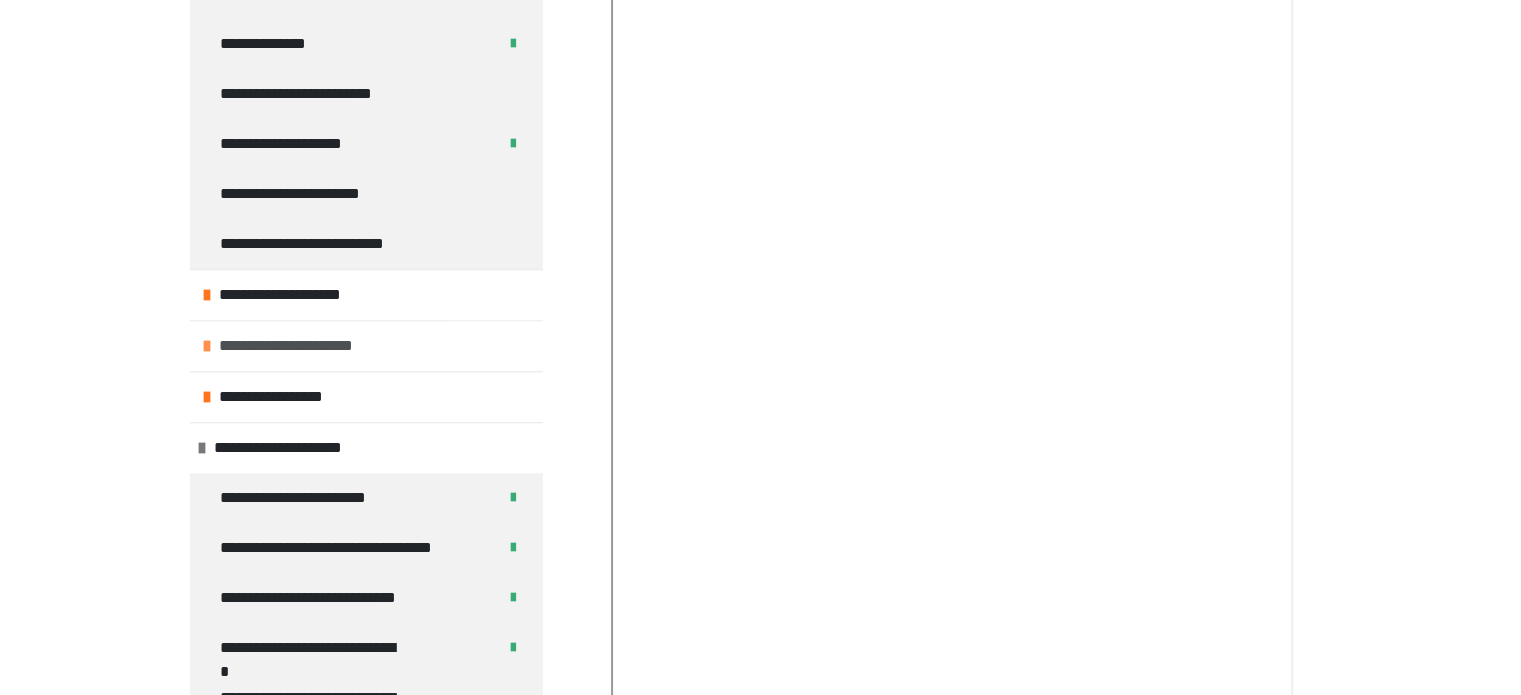 click on "**********" at bounding box center [311, 346] 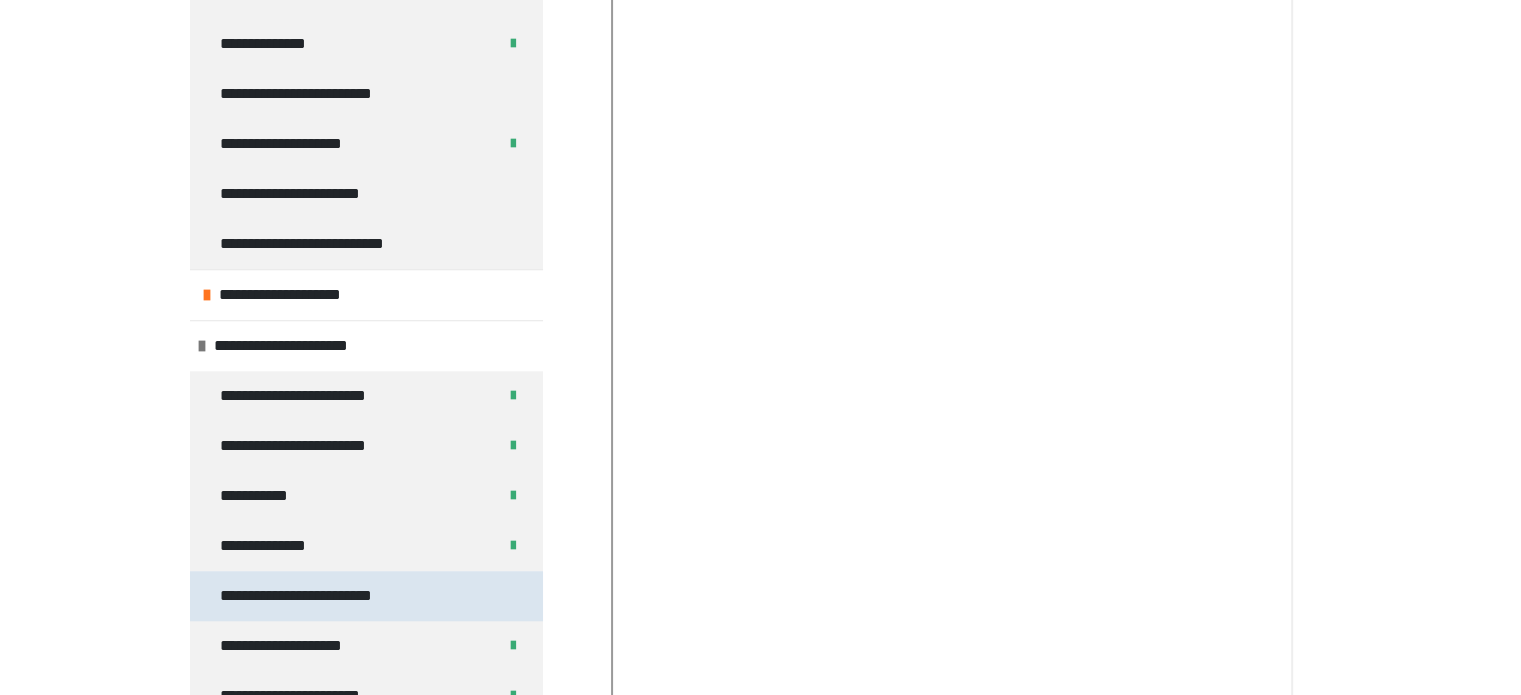 click on "**********" at bounding box center (301, 596) 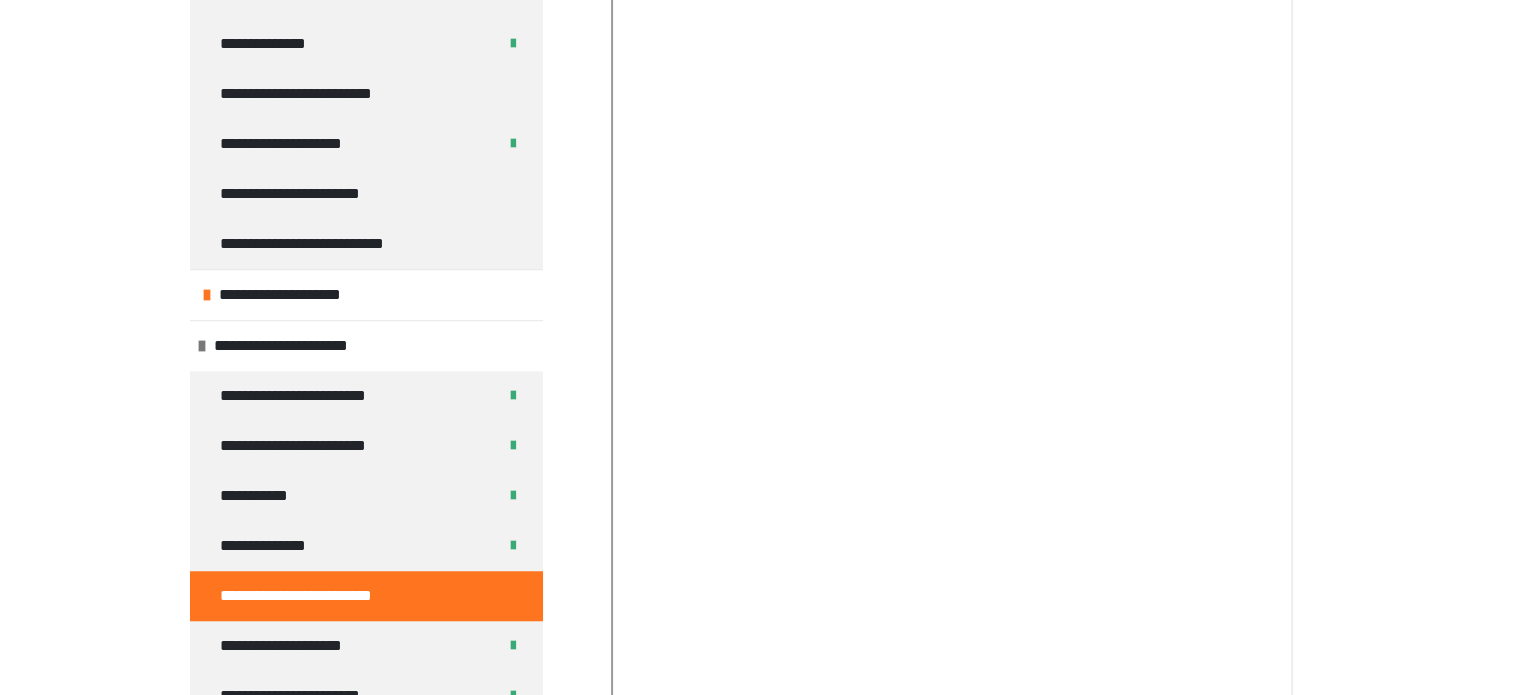 scroll, scrollTop: 908, scrollLeft: 0, axis: vertical 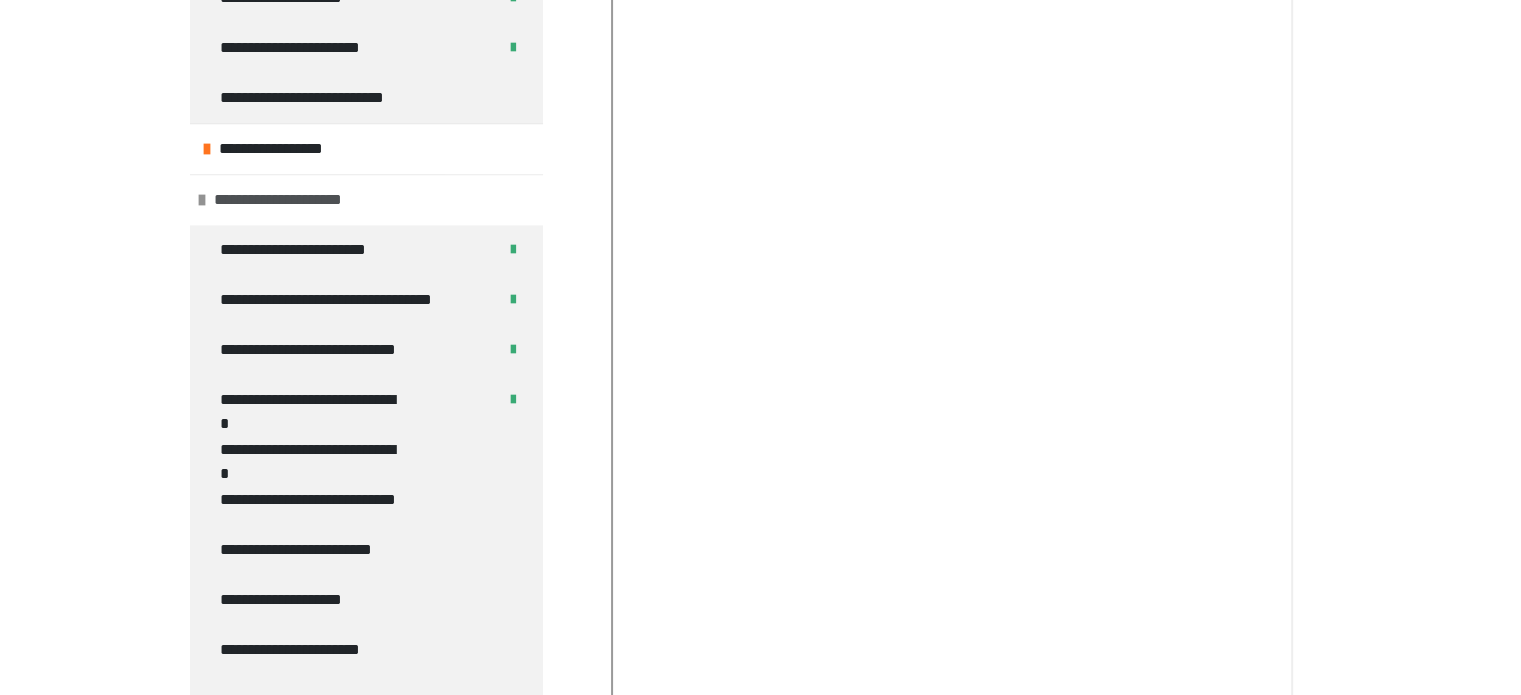 click on "**********" at bounding box center [294, 200] 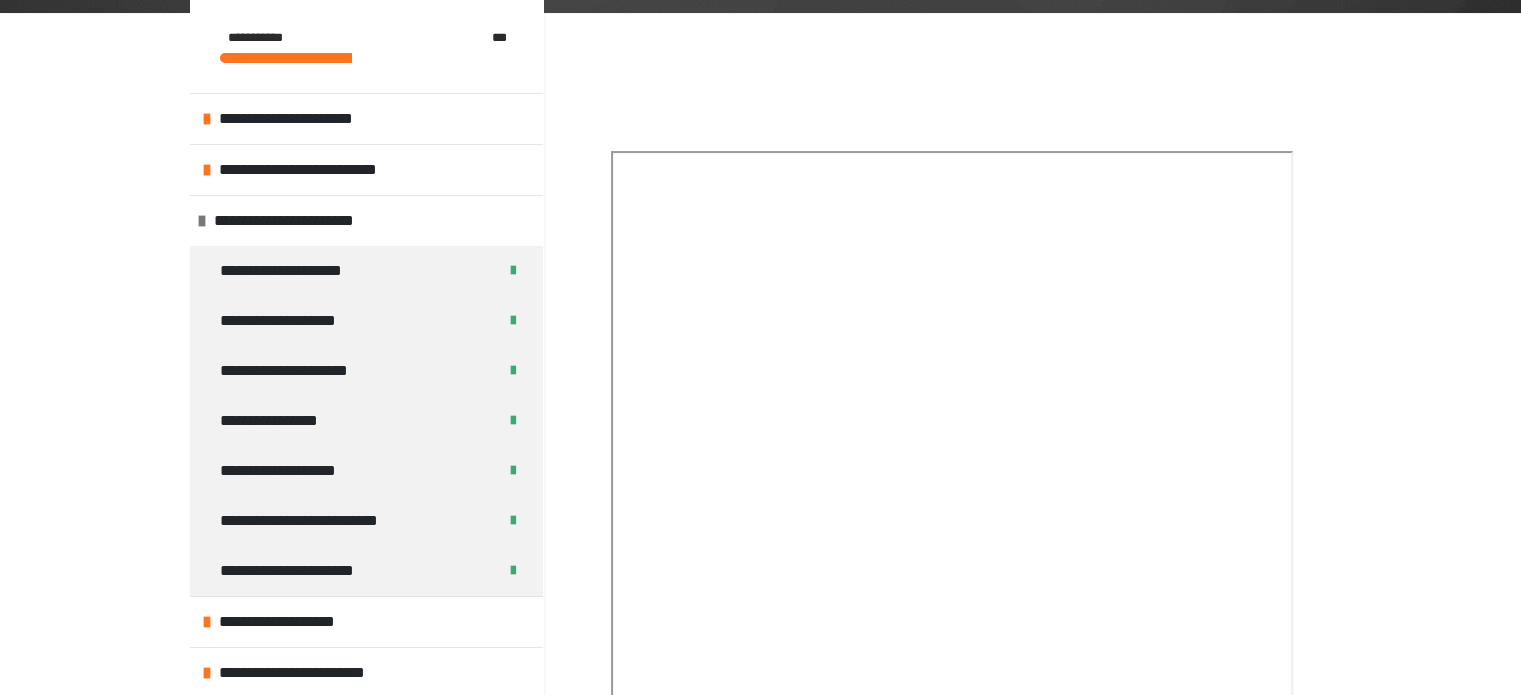 scroll, scrollTop: 116, scrollLeft: 0, axis: vertical 